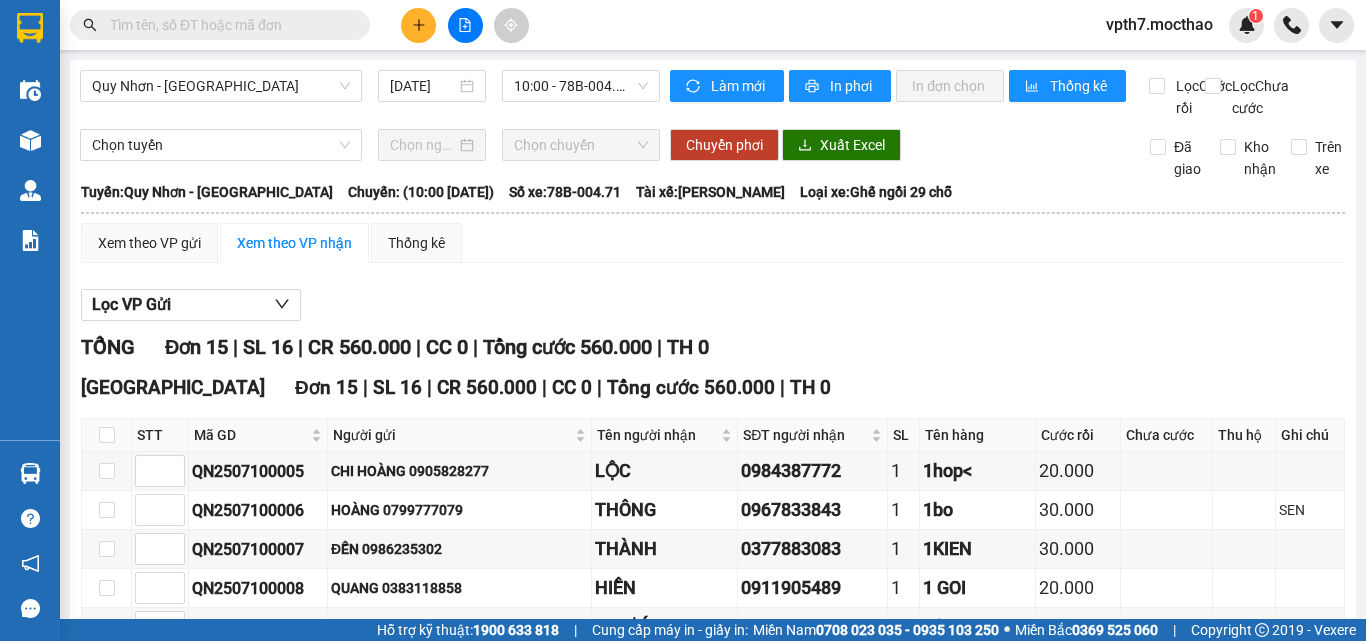 scroll, scrollTop: 0, scrollLeft: 0, axis: both 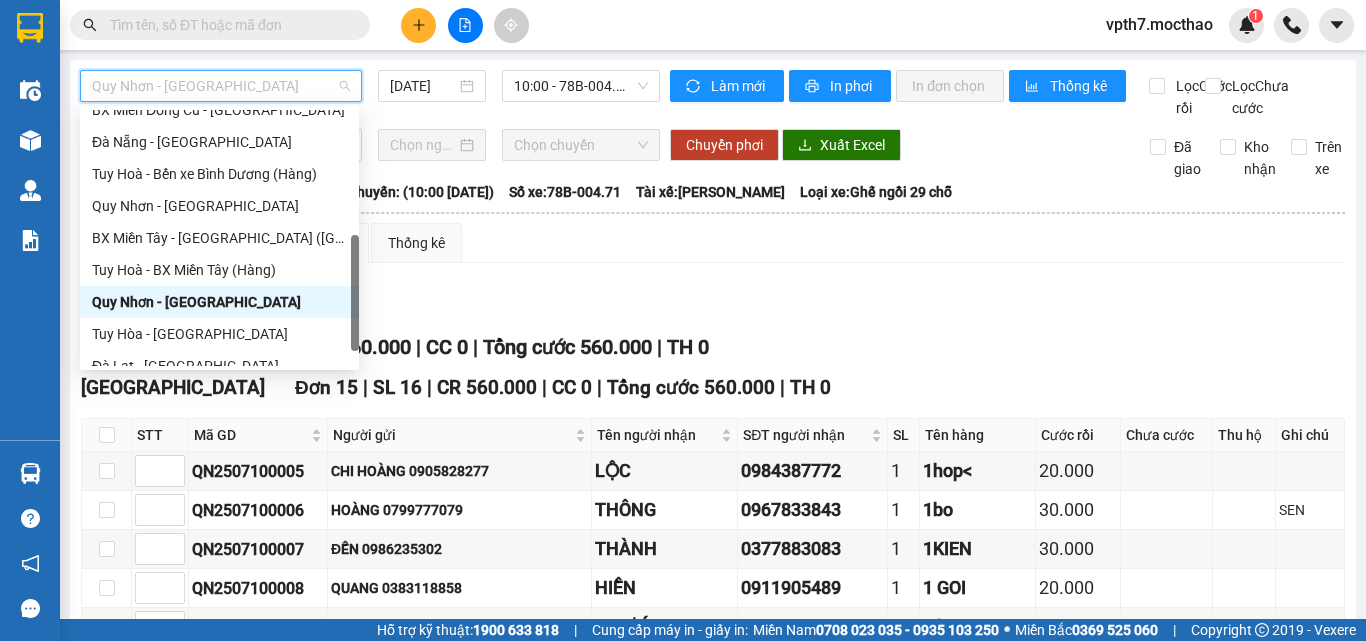 click on "Quy Nhơn - [GEOGRAPHIC_DATA]" at bounding box center [219, 302] 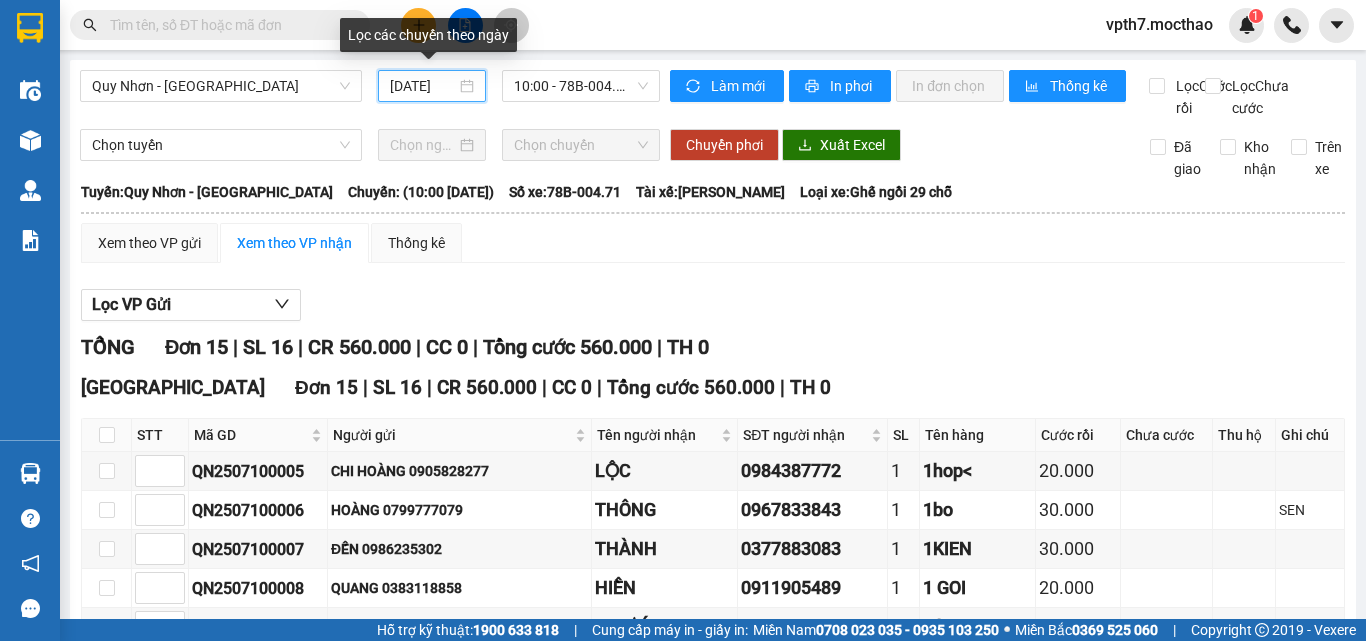 click on "[DATE]" at bounding box center (423, 86) 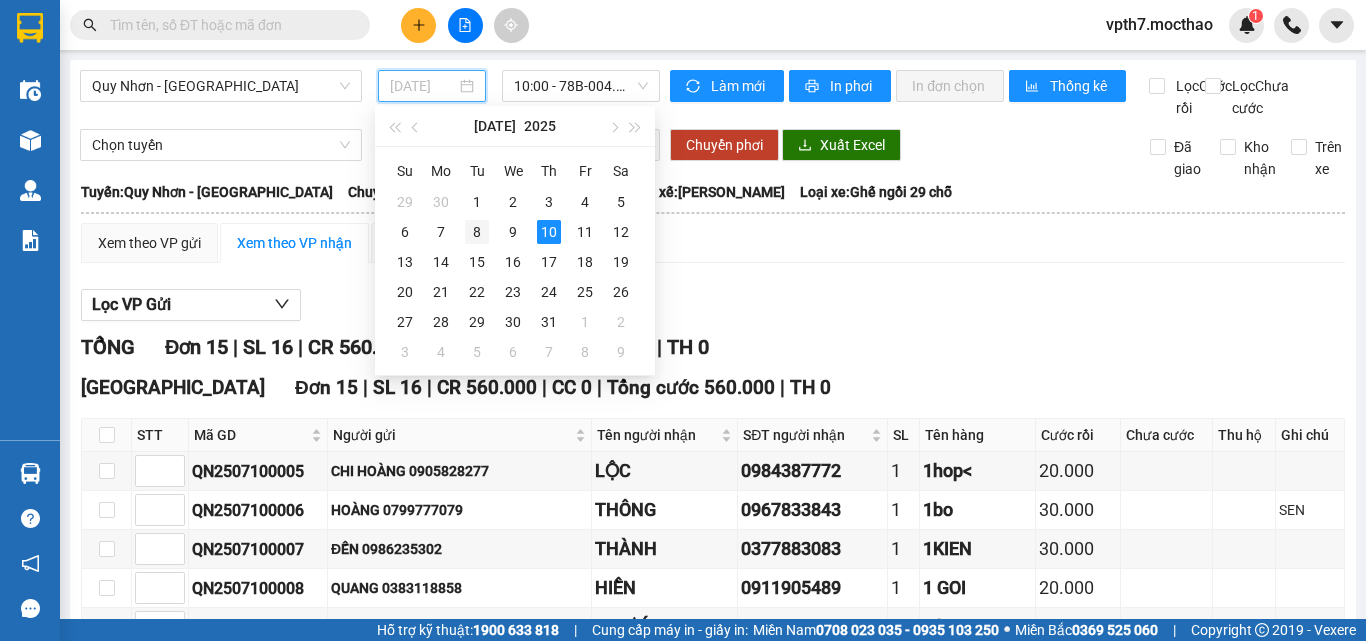 click on "8" at bounding box center [477, 232] 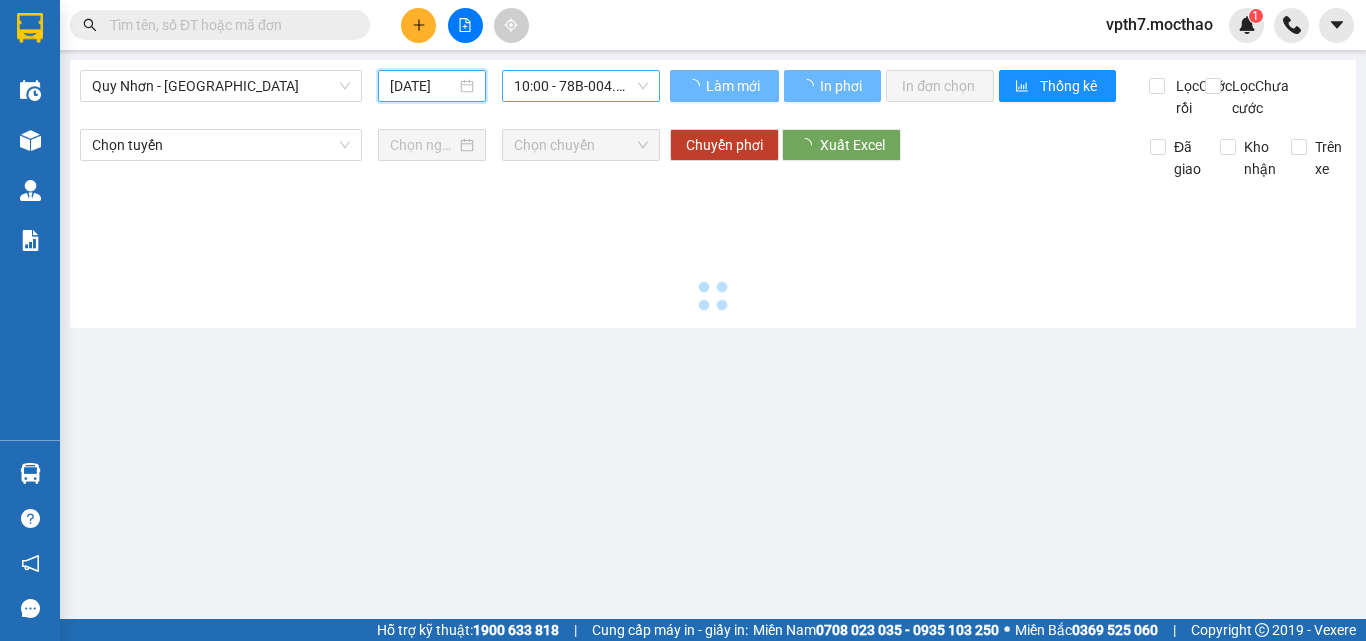 type on "[DATE]" 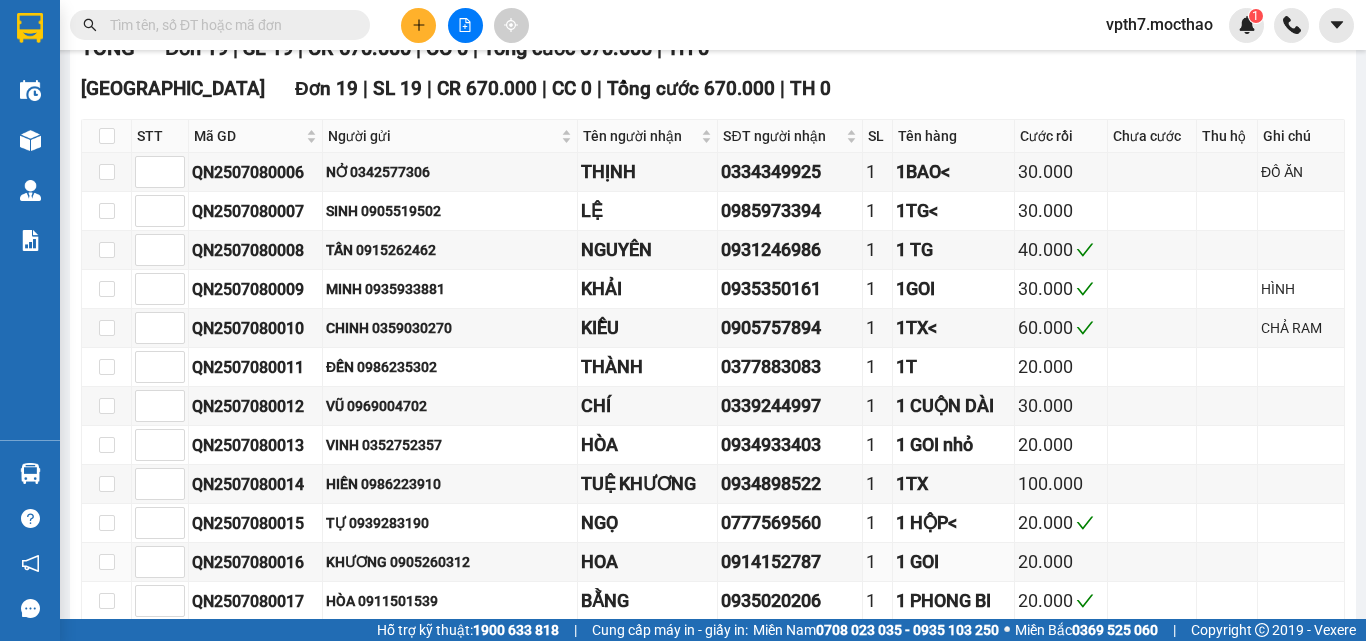 scroll, scrollTop: 0, scrollLeft: 0, axis: both 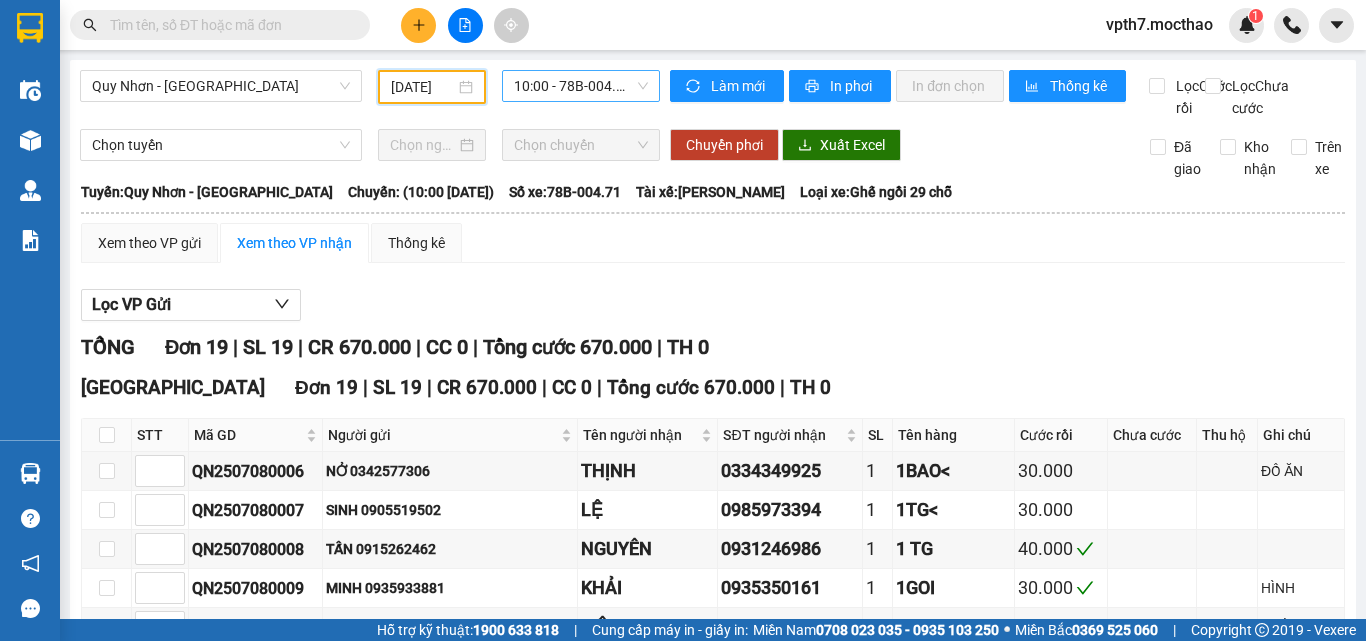 click on "10:00     - 78B-004.71" at bounding box center [581, 86] 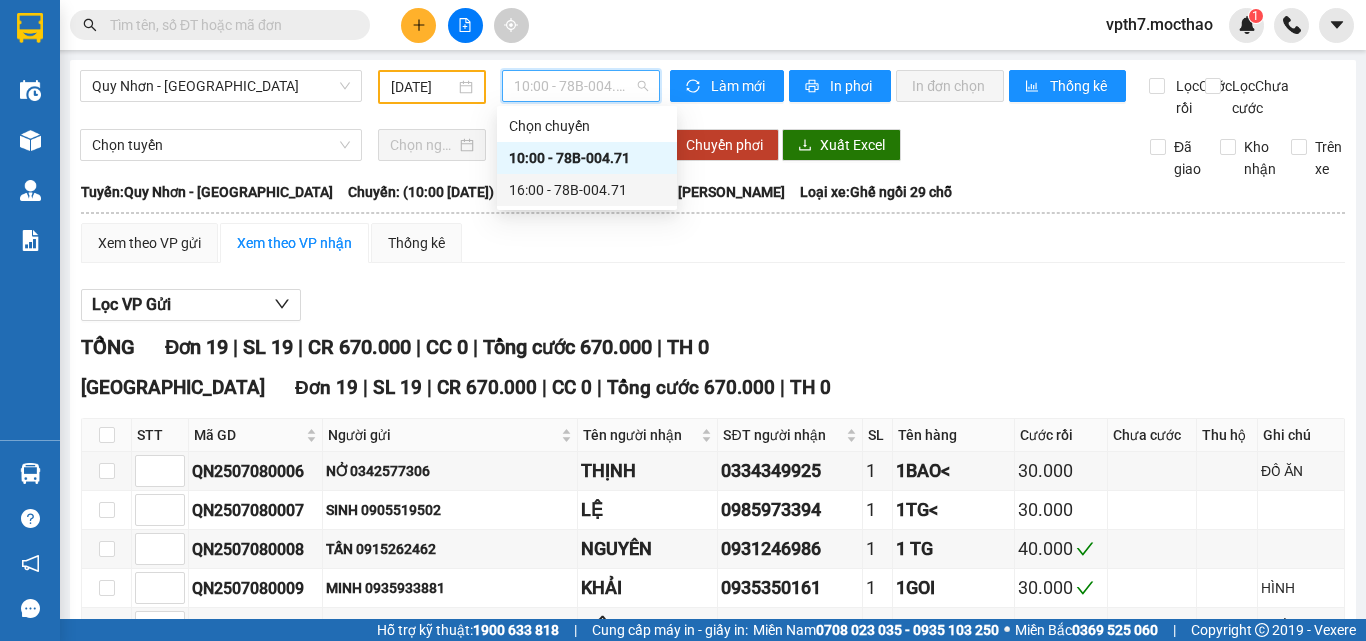 click on "16:00     - 78B-004.71" at bounding box center (587, 190) 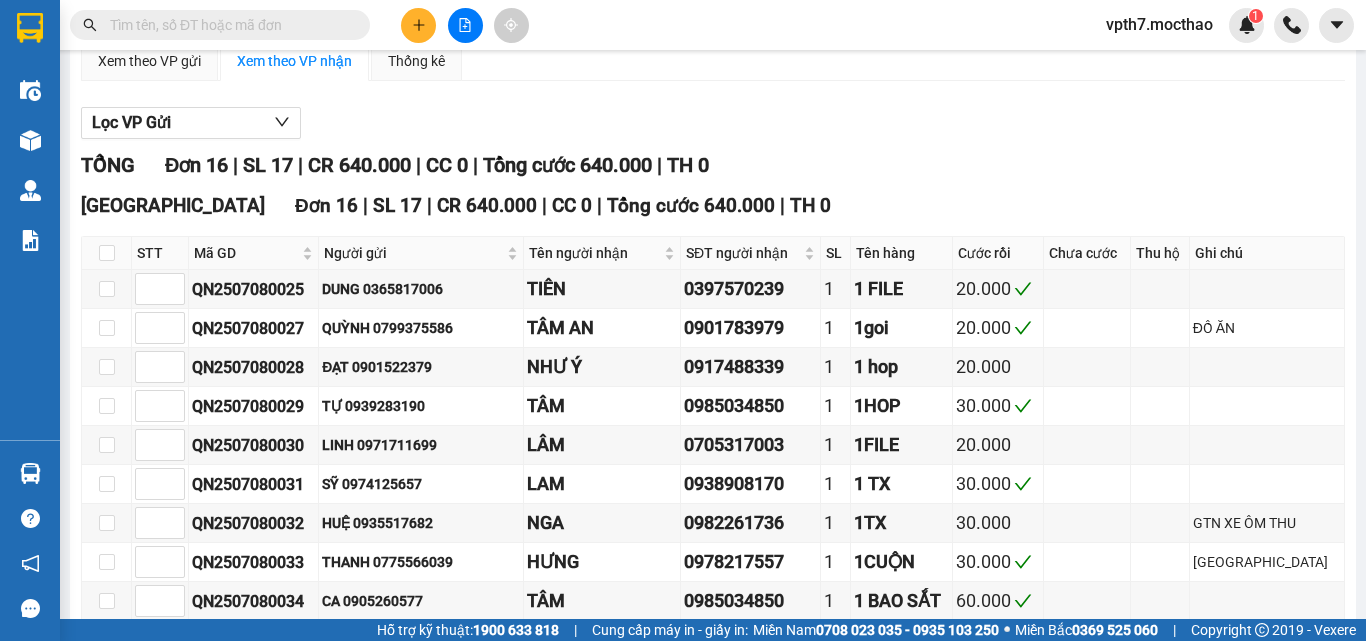 scroll, scrollTop: 0, scrollLeft: 0, axis: both 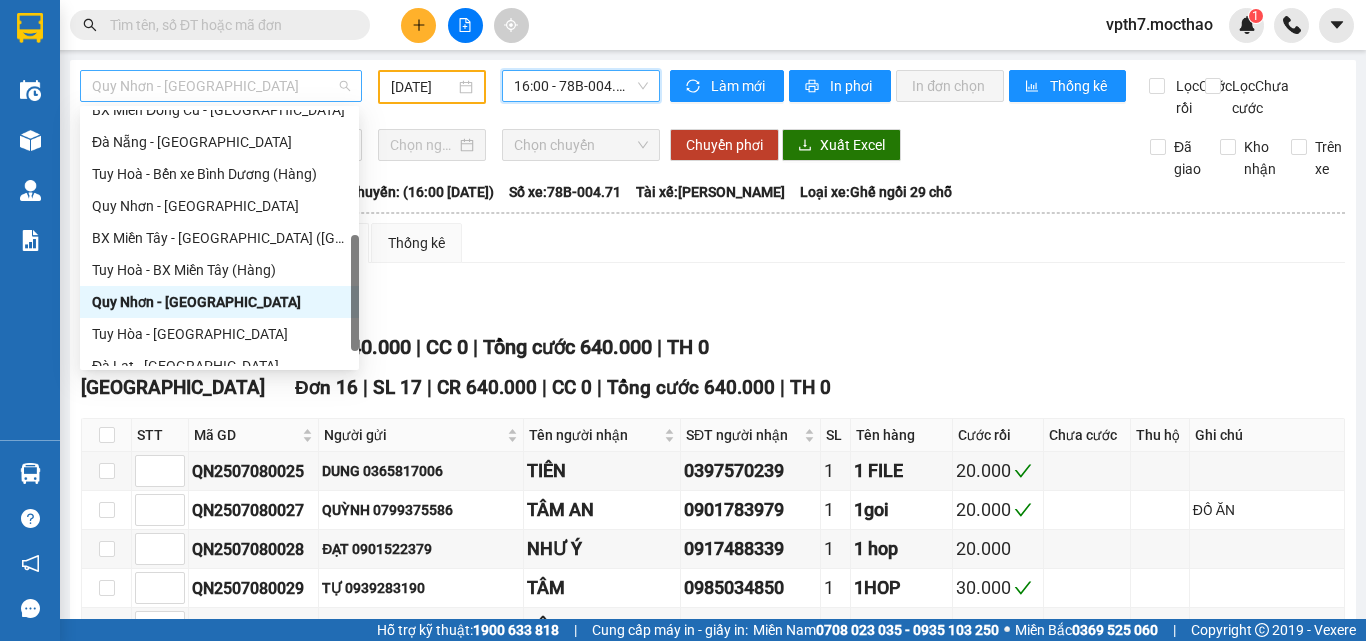 click on "Quy Nhơn - [GEOGRAPHIC_DATA]" at bounding box center [221, 86] 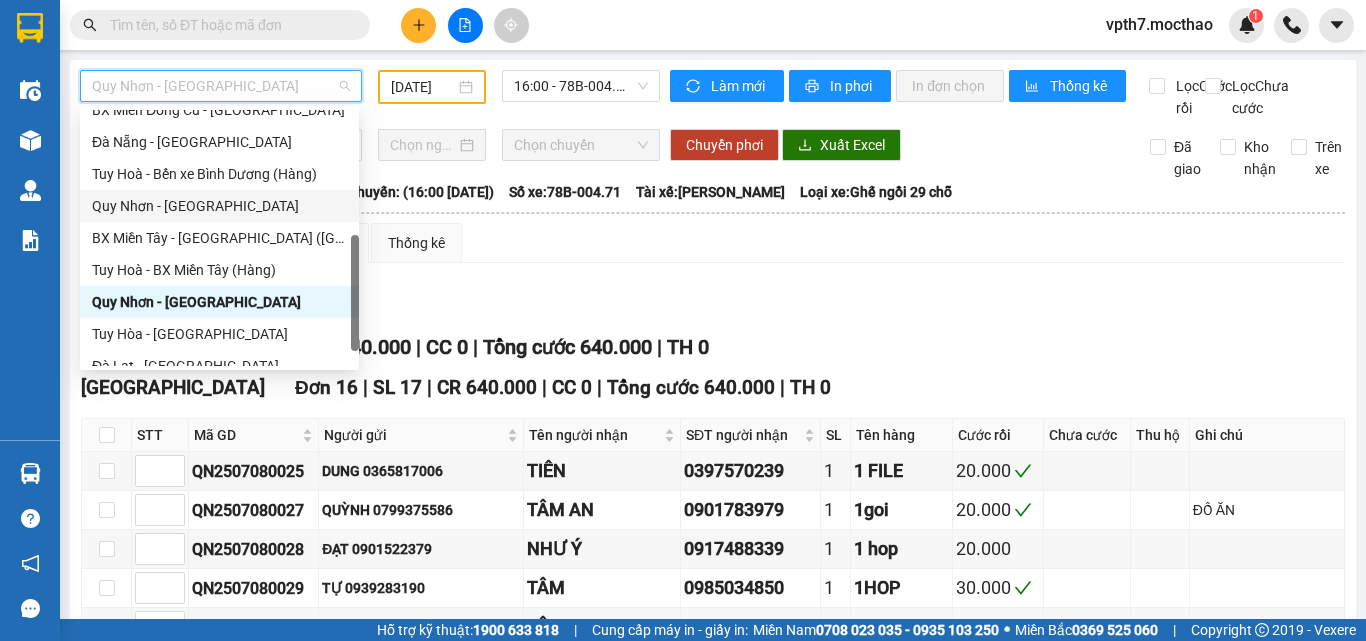 click on "Quy Nhơn - [GEOGRAPHIC_DATA]" at bounding box center [219, 206] 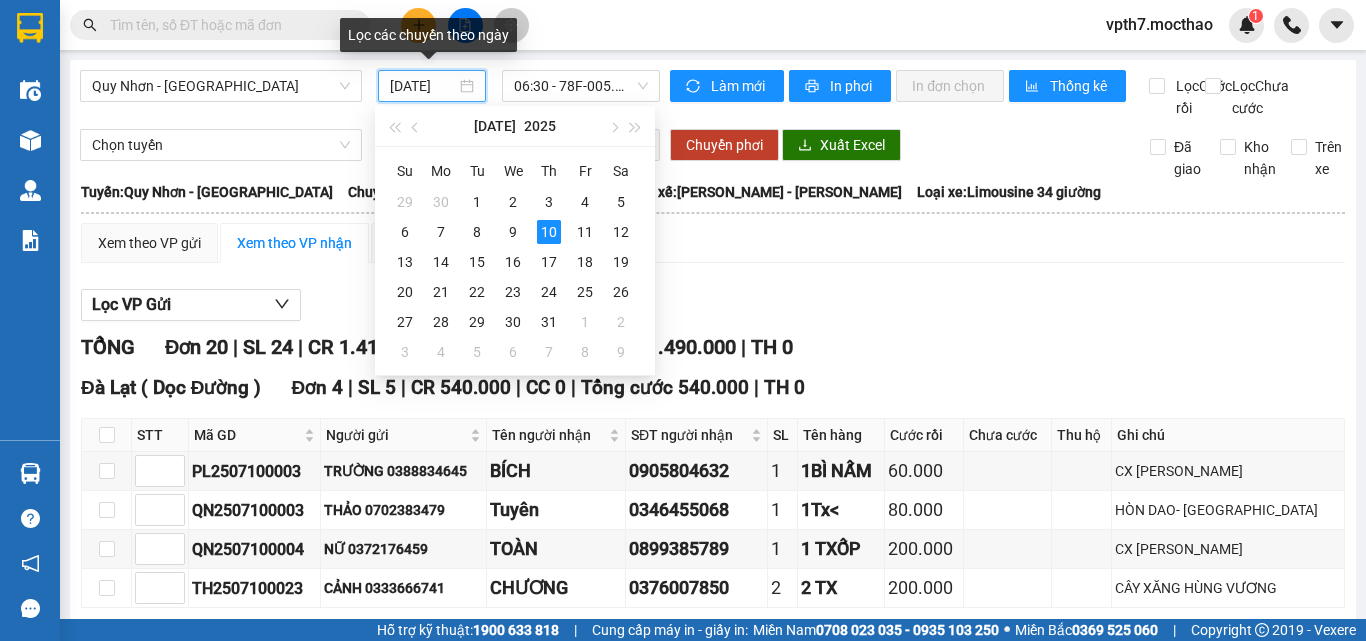 click on "[DATE]" at bounding box center [423, 86] 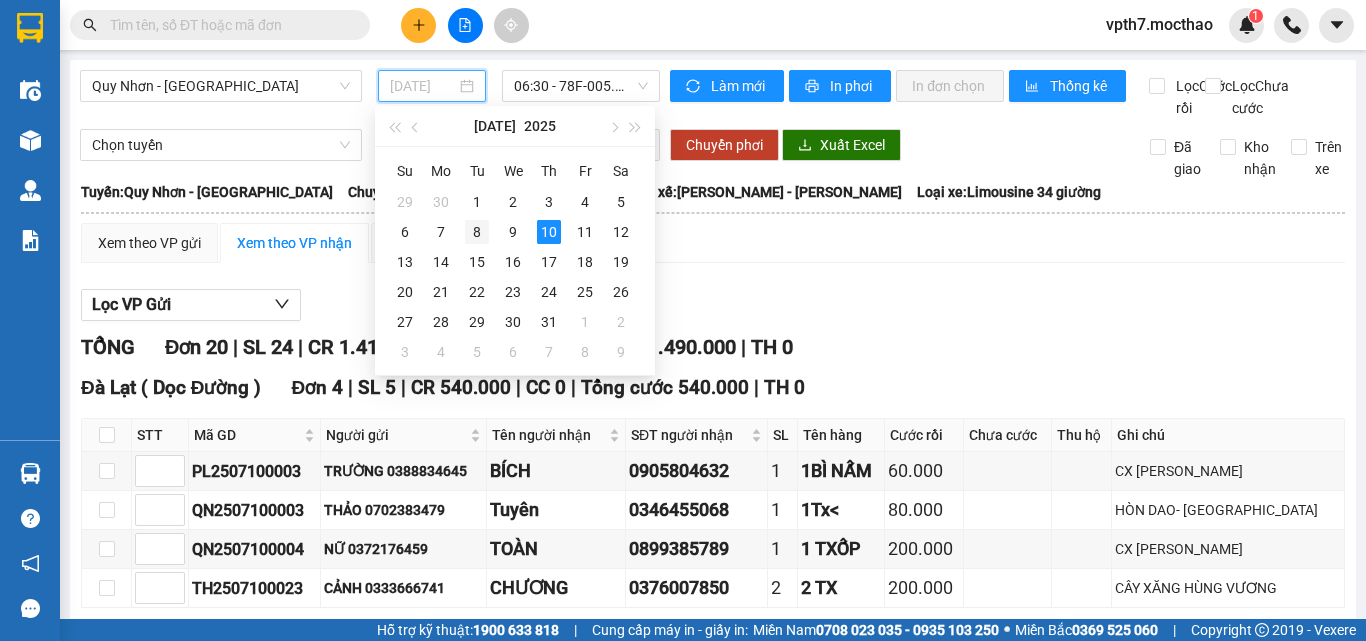 click on "8" at bounding box center [477, 232] 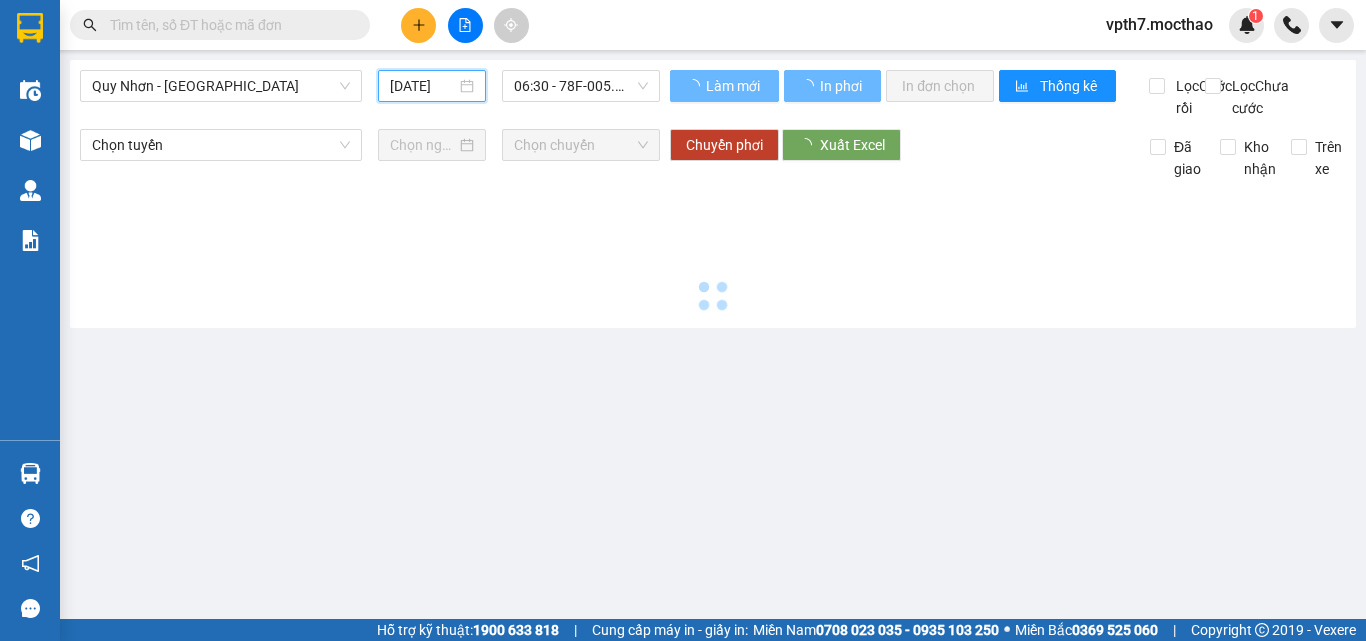 type on "[DATE]" 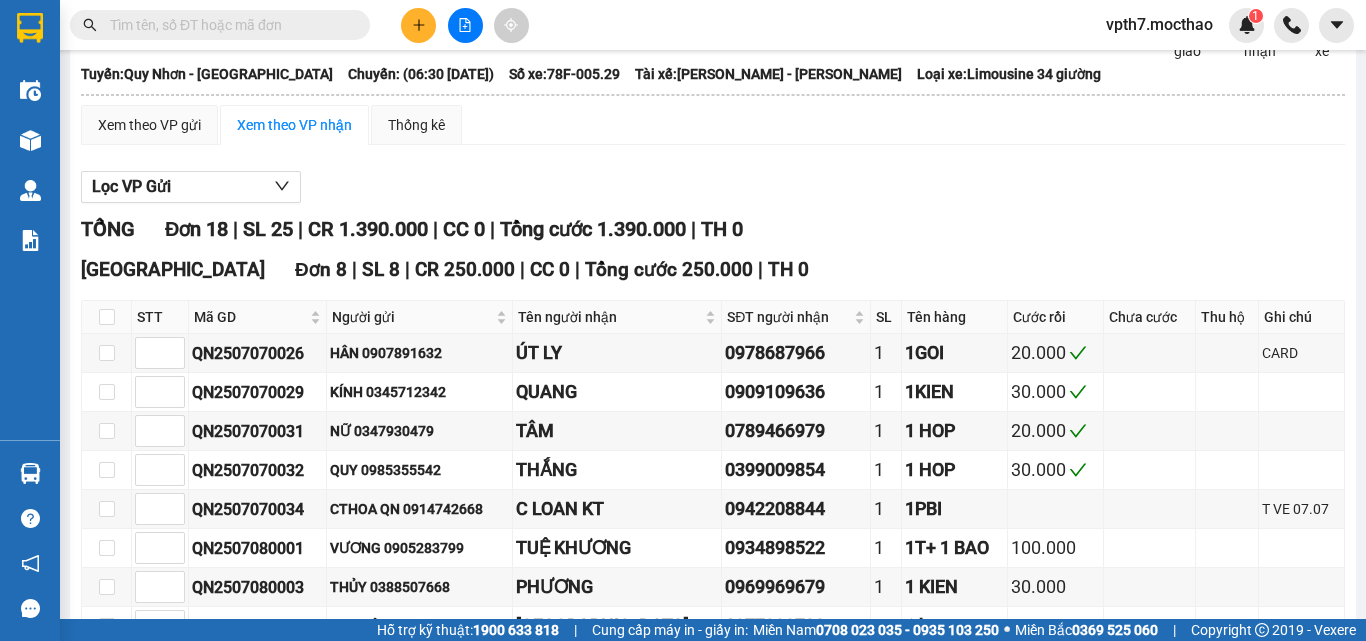 scroll, scrollTop: 0, scrollLeft: 0, axis: both 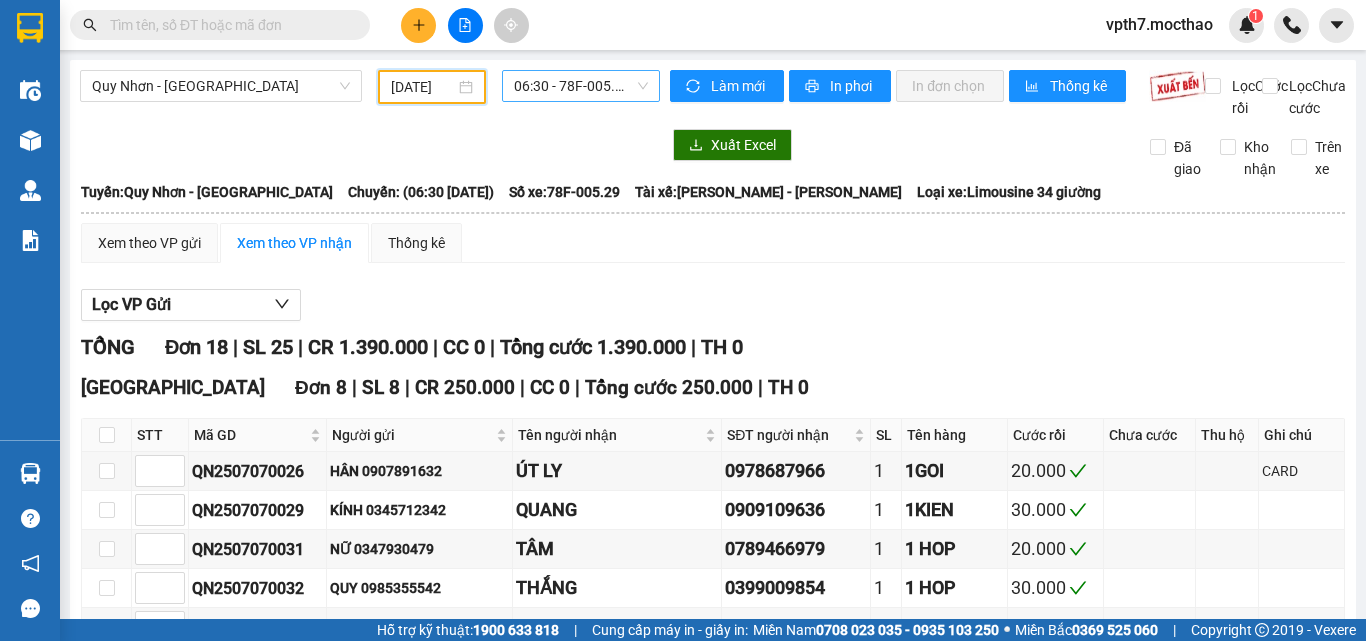 click on "06:30     - 78F-005.29" at bounding box center [581, 86] 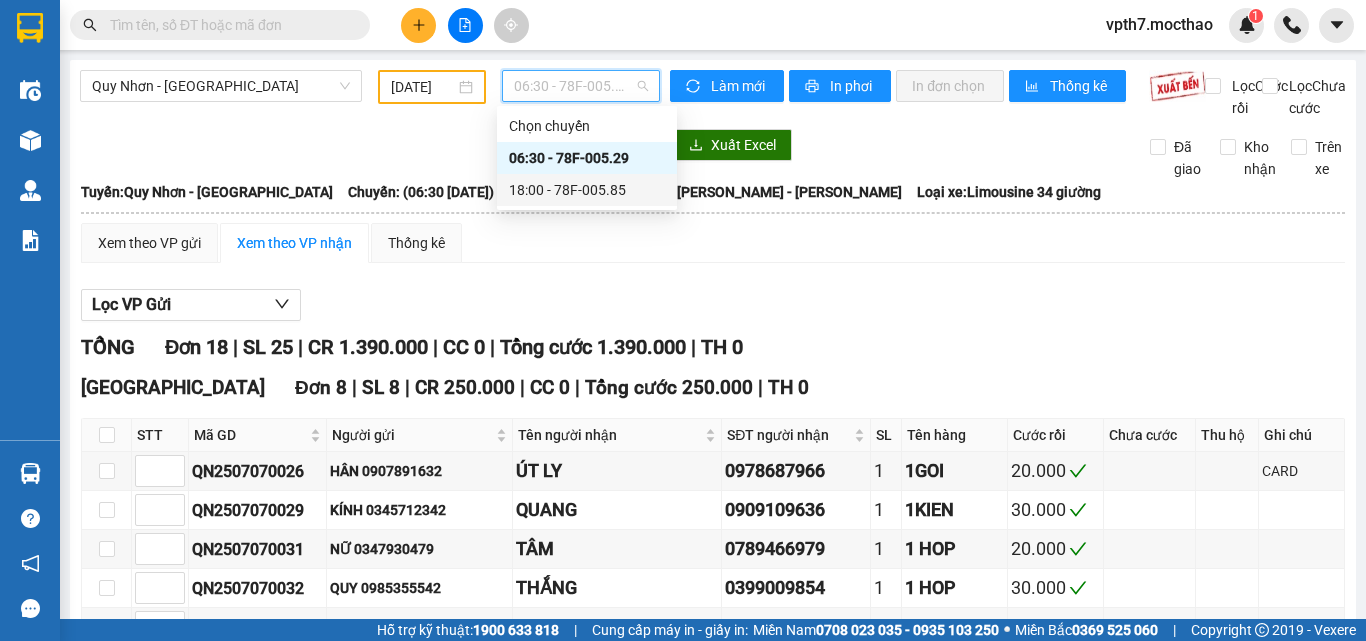 click on "18:00     - 78F-005.85" at bounding box center (587, 190) 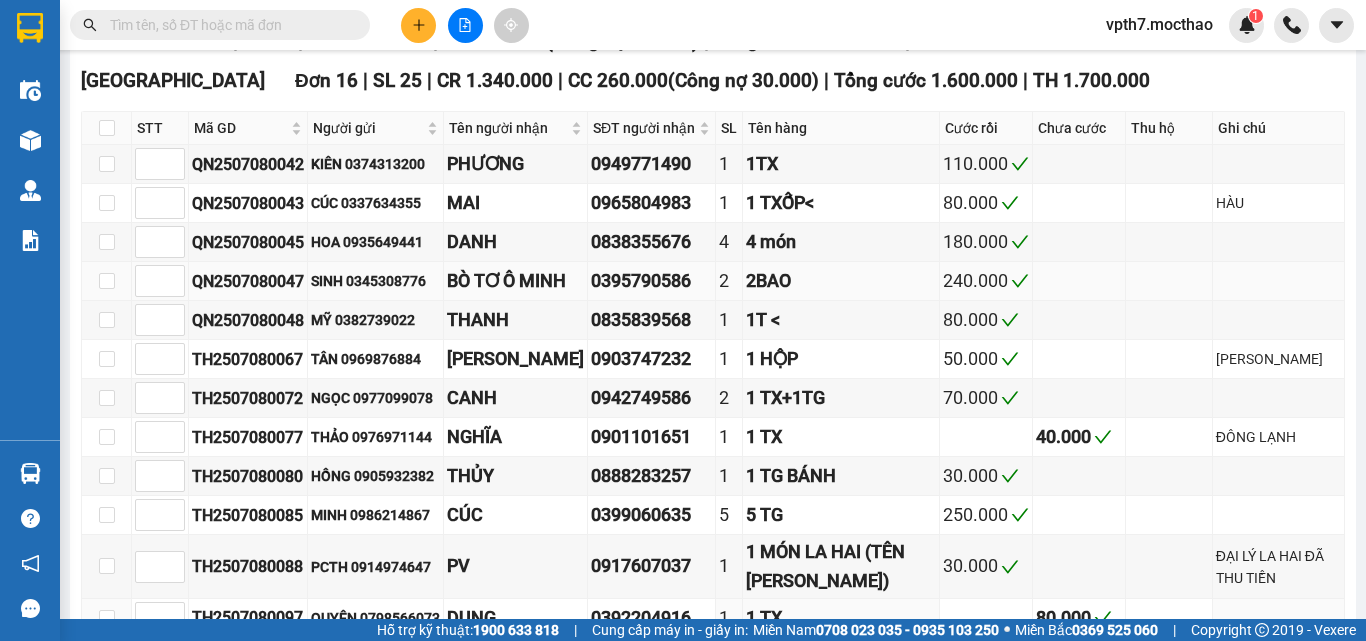 scroll, scrollTop: 0, scrollLeft: 0, axis: both 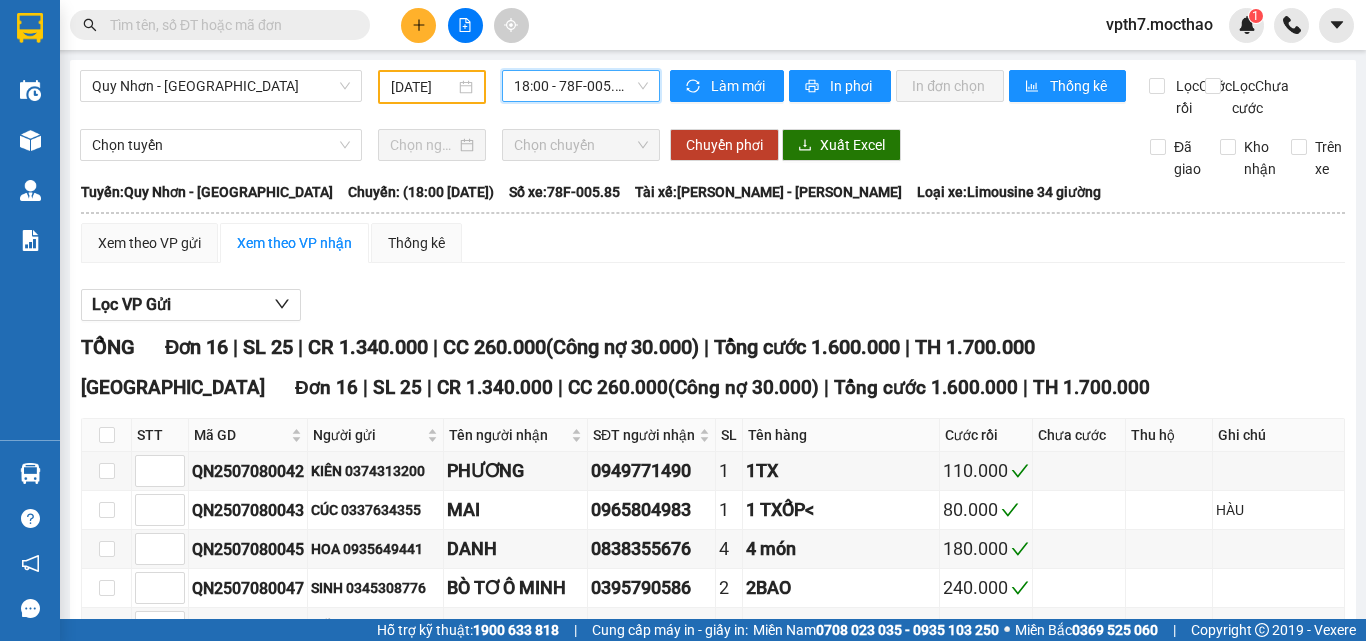 click on "18:00     - 78F-005.85" at bounding box center (581, 86) 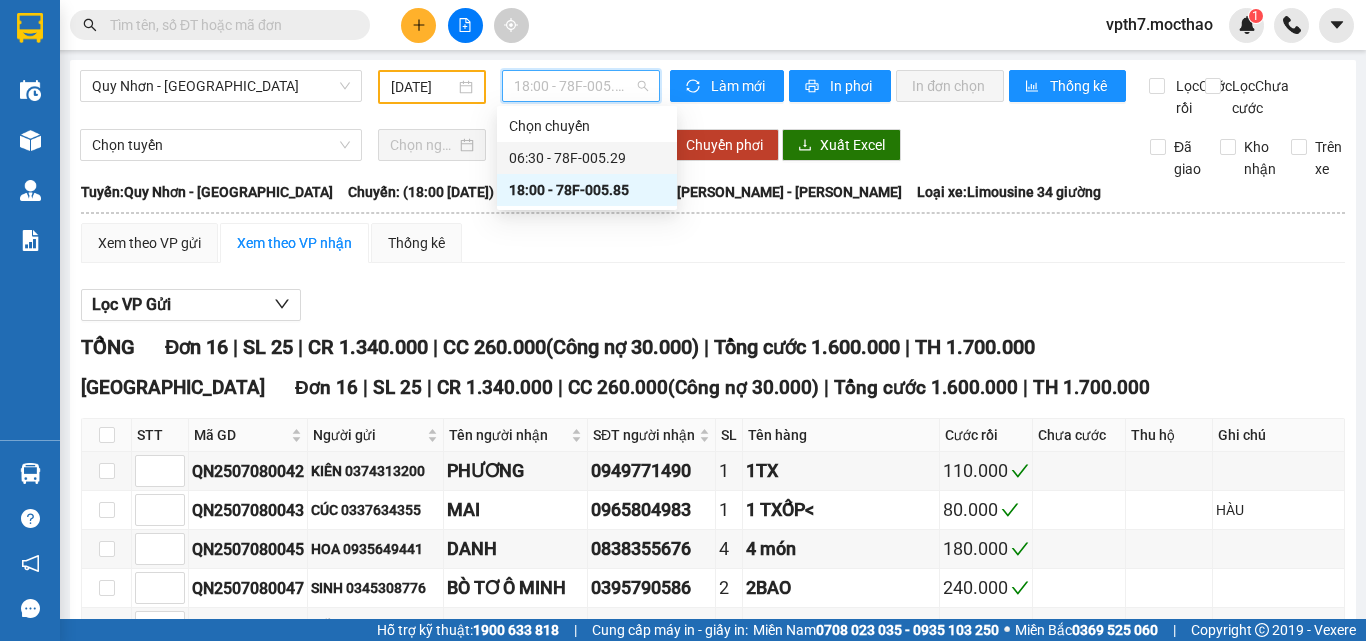 click on "06:30     - 78F-005.29" at bounding box center [587, 158] 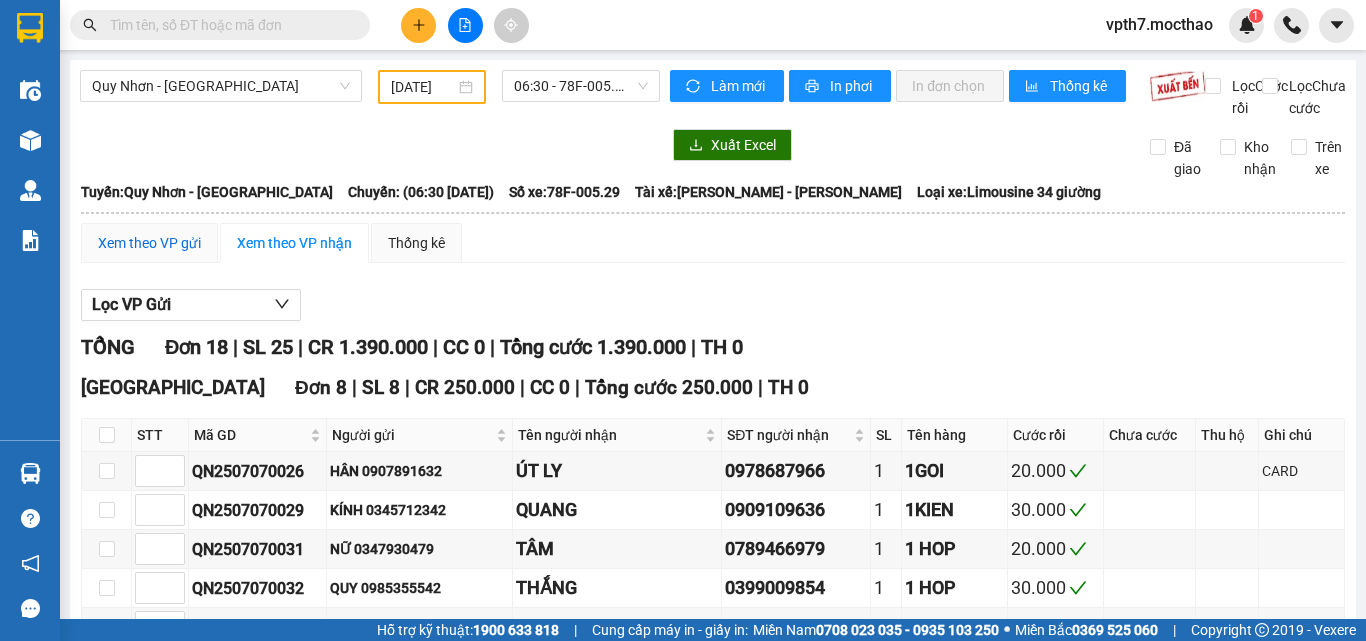 click on "Xem theo VP gửi" at bounding box center [149, 243] 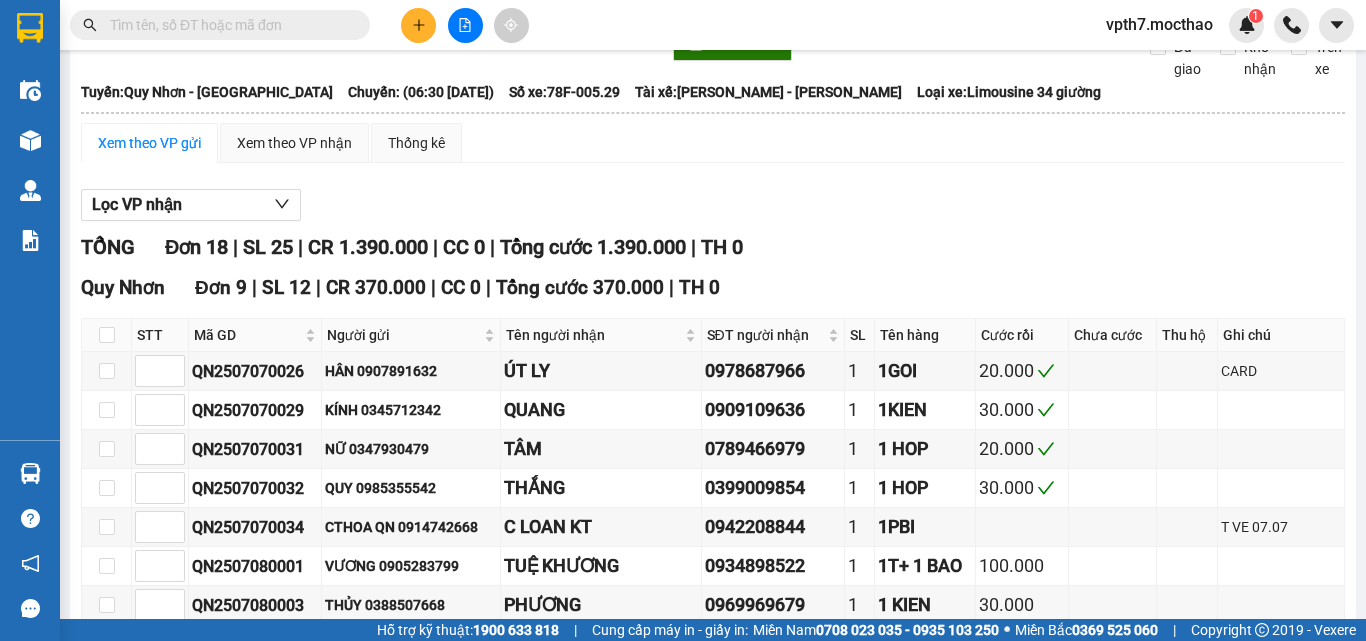 scroll, scrollTop: 0, scrollLeft: 0, axis: both 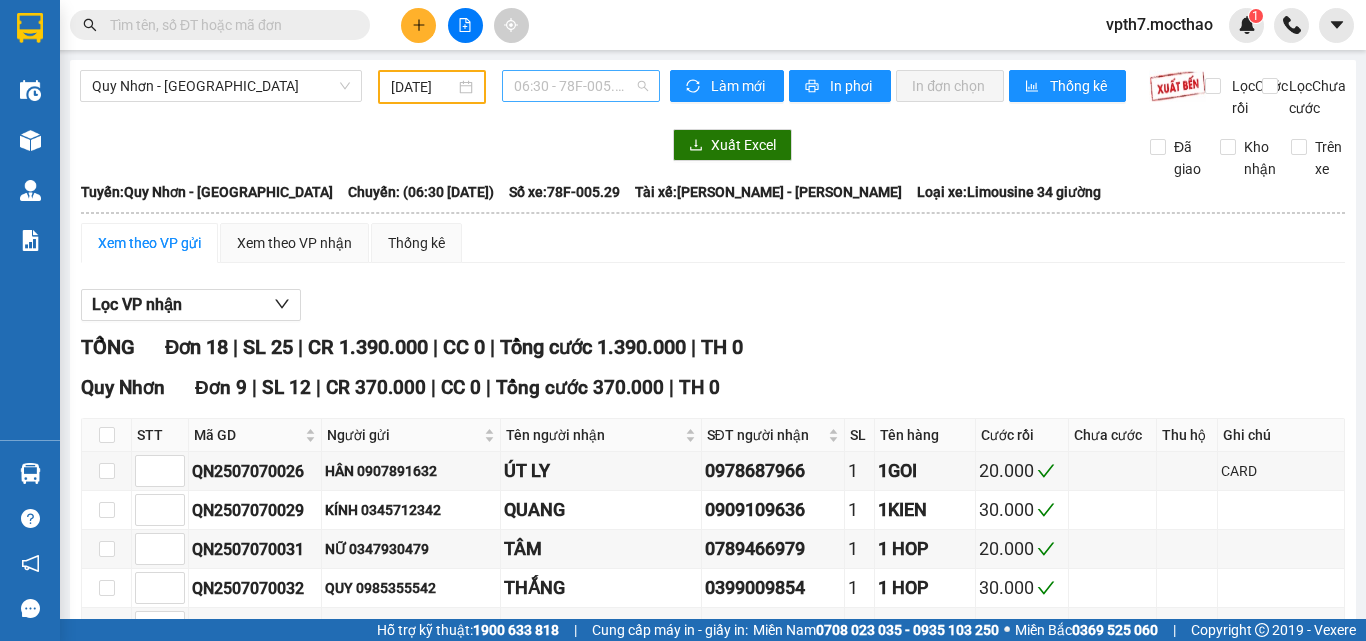 click on "06:30     - 78F-005.29" at bounding box center [581, 86] 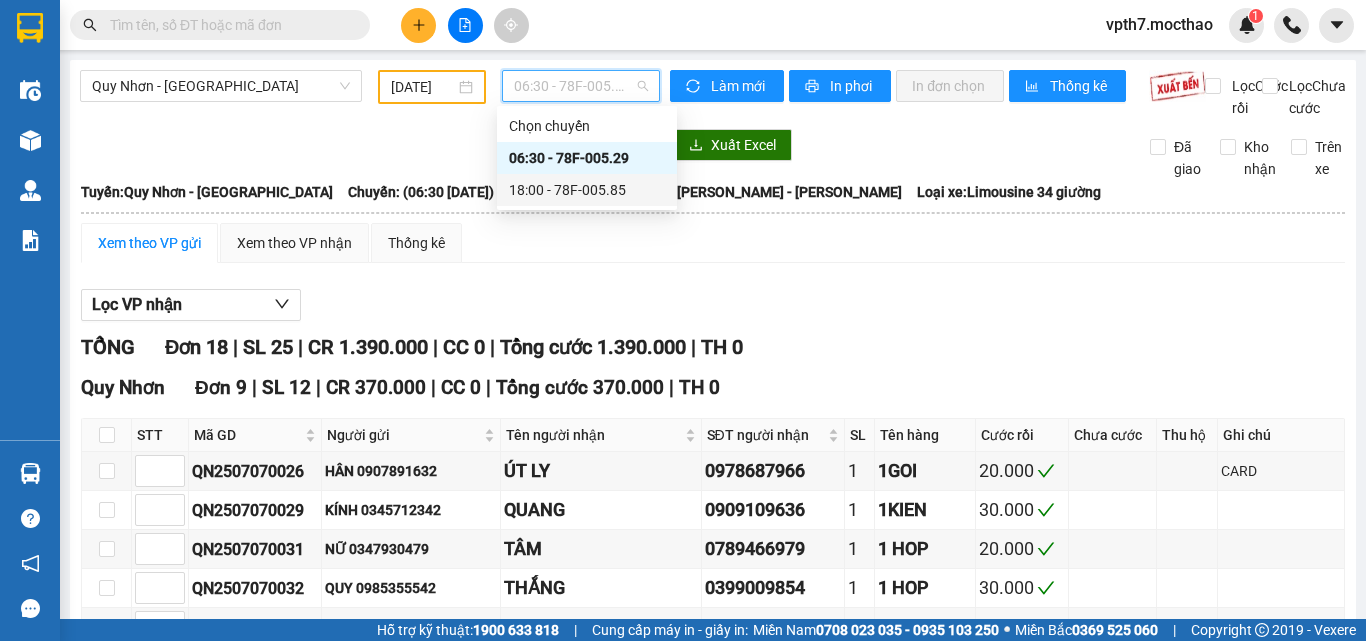 click on "18:00     - 78F-005.85" at bounding box center [587, 190] 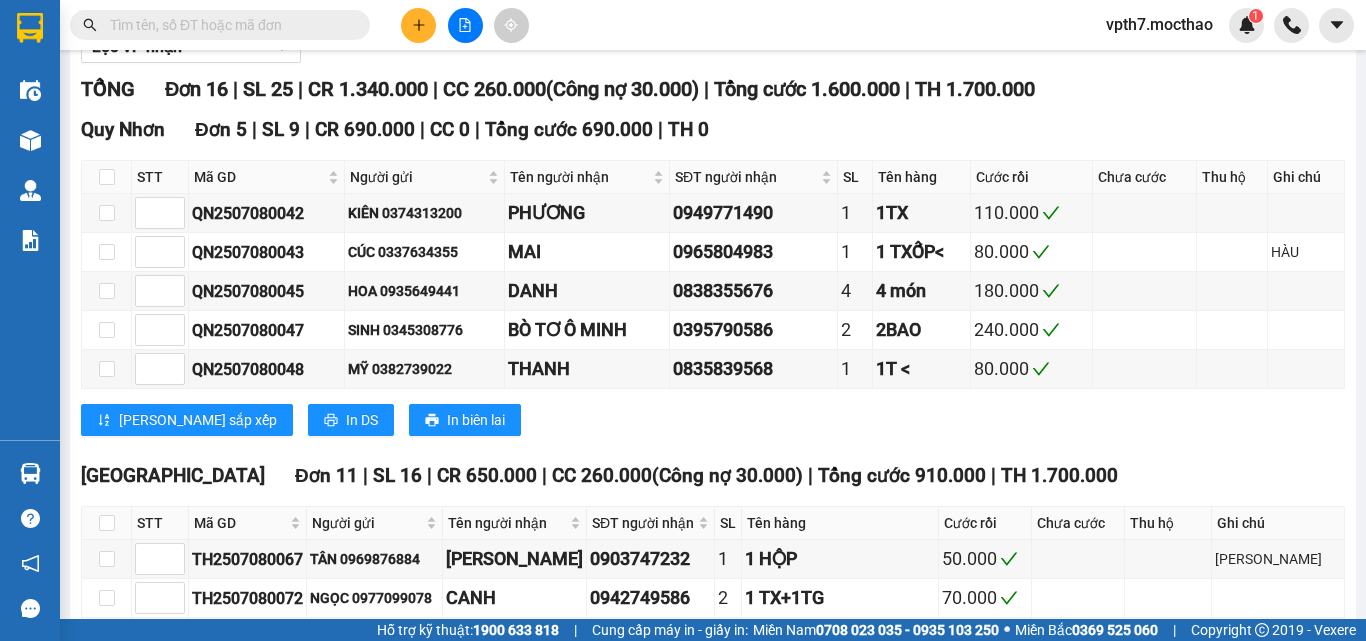 scroll, scrollTop: 58, scrollLeft: 0, axis: vertical 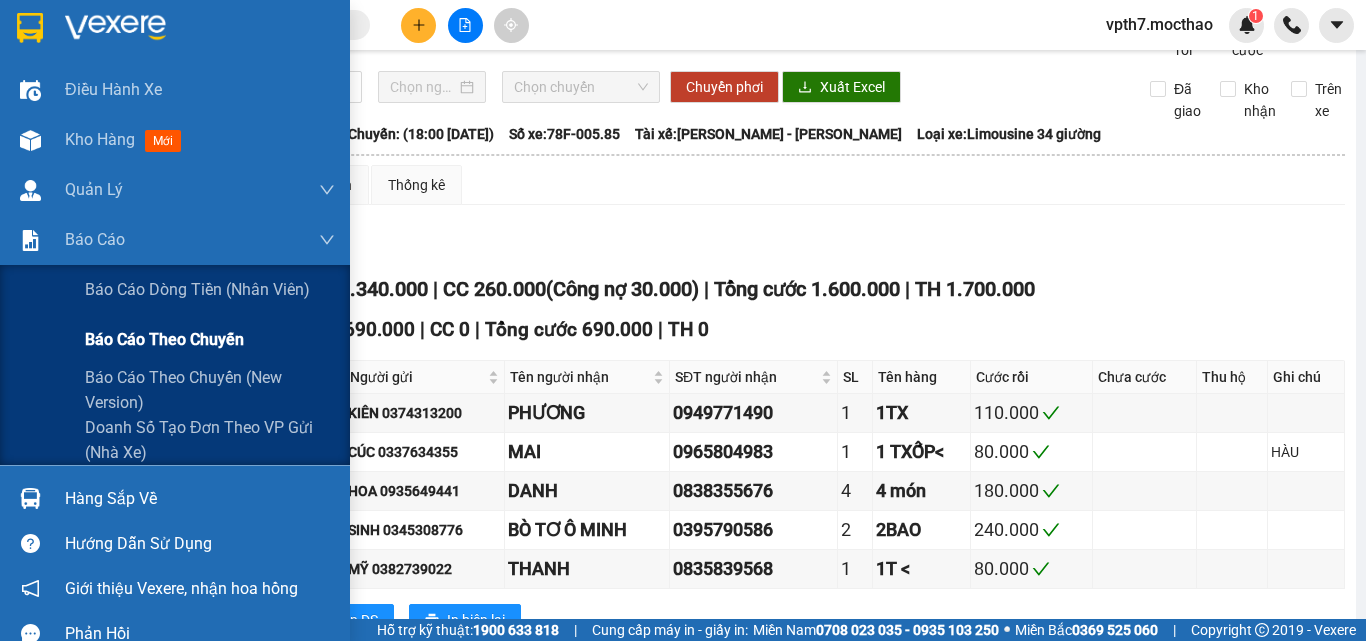 click on "Báo cáo theo chuyến" at bounding box center (164, 339) 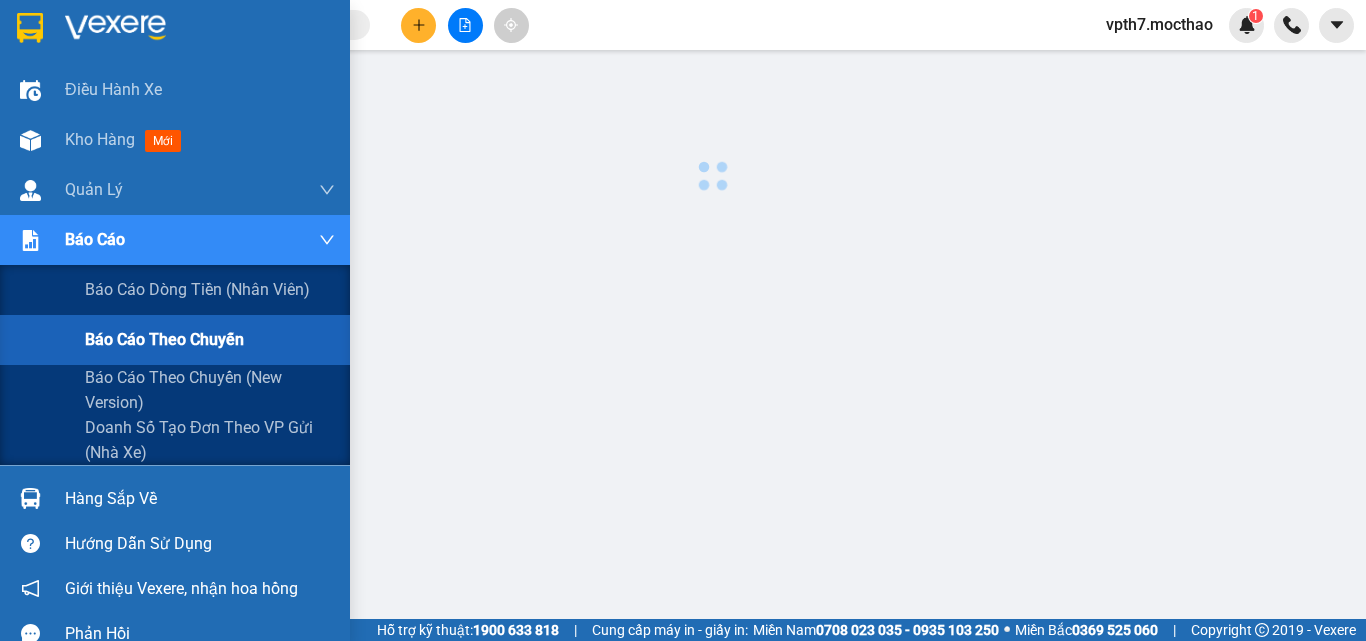 scroll, scrollTop: 0, scrollLeft: 0, axis: both 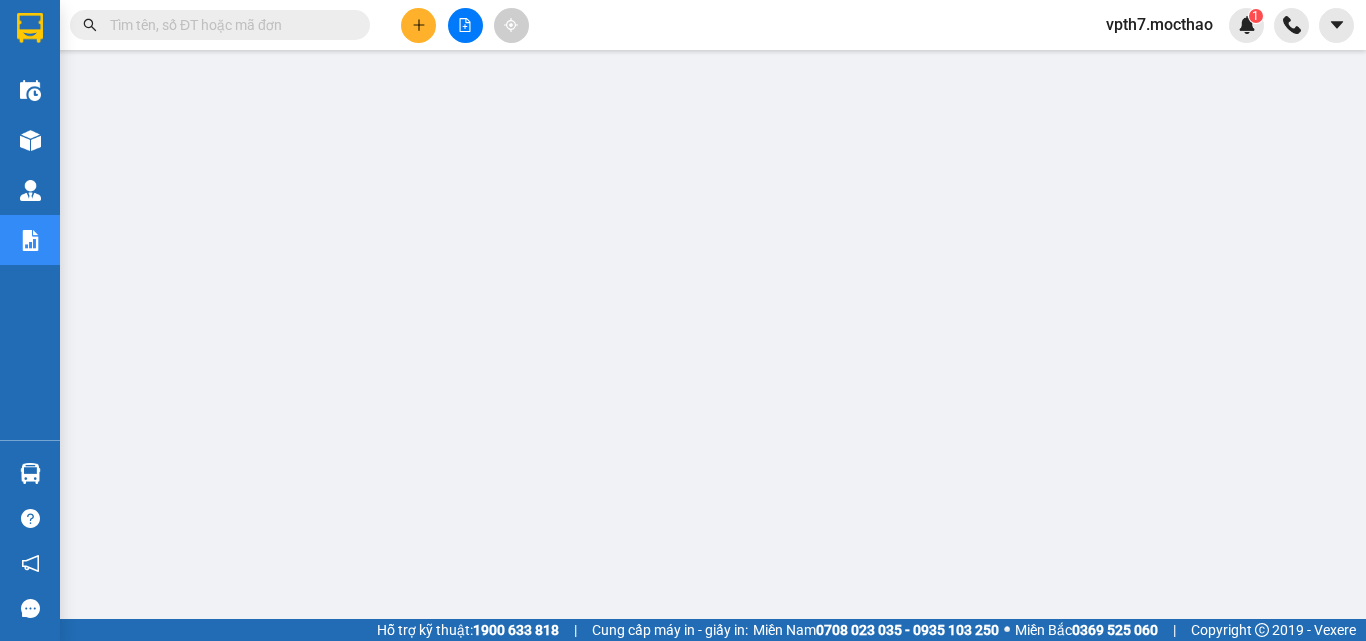 click 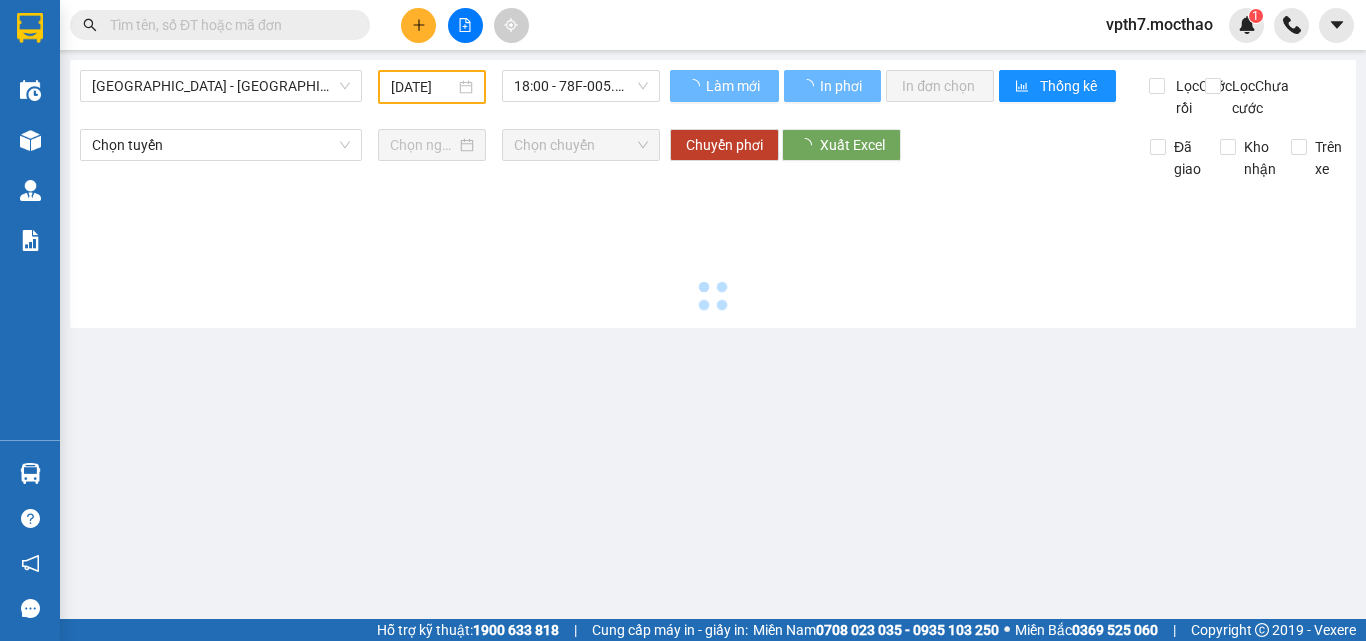 type on "[DATE]" 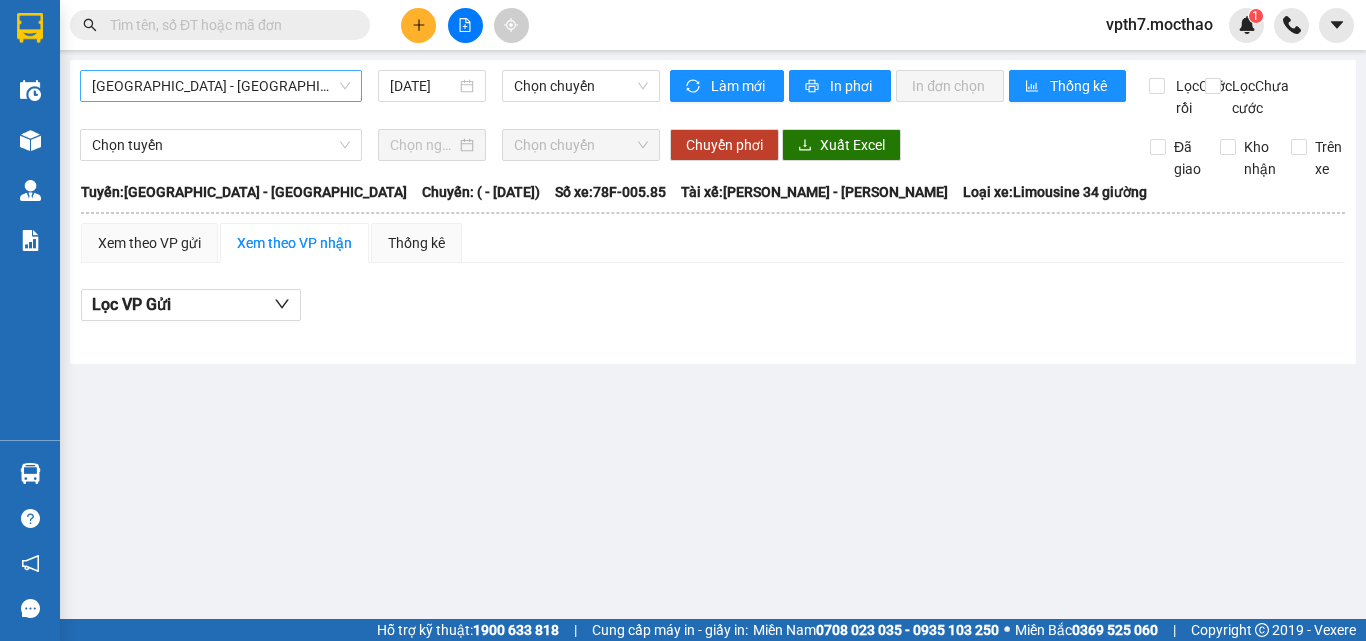 click on "[GEOGRAPHIC_DATA] - [GEOGRAPHIC_DATA]" at bounding box center (221, 86) 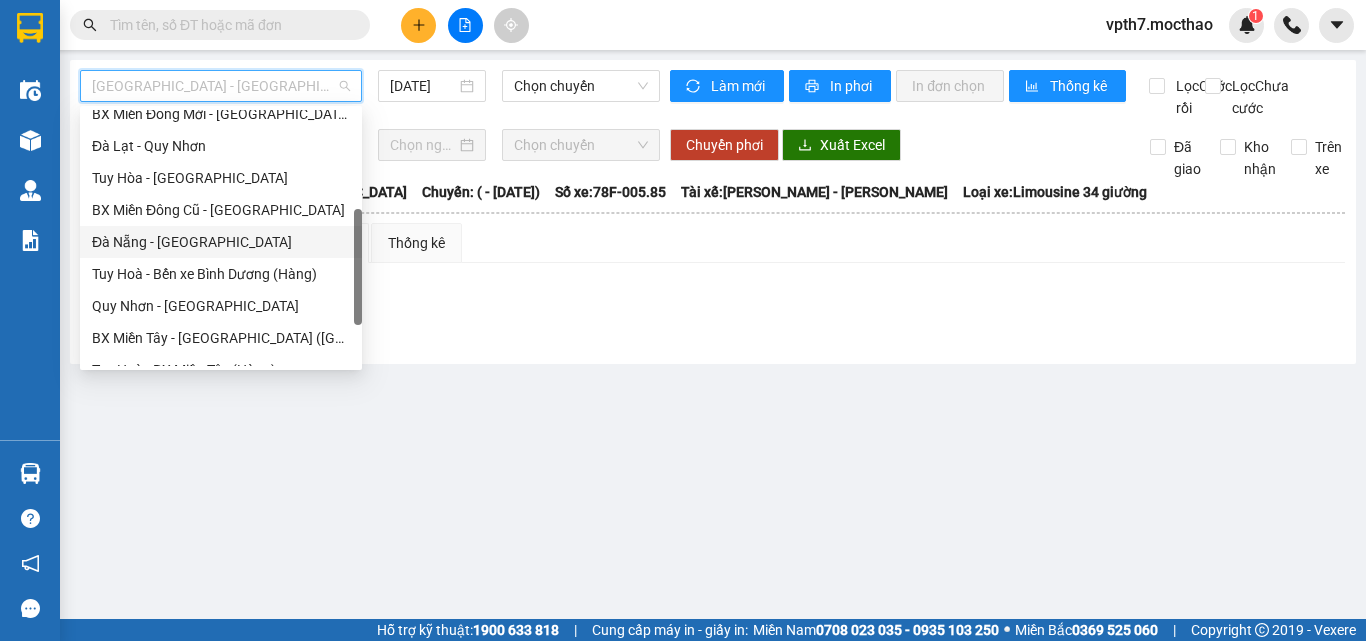 scroll, scrollTop: 448, scrollLeft: 0, axis: vertical 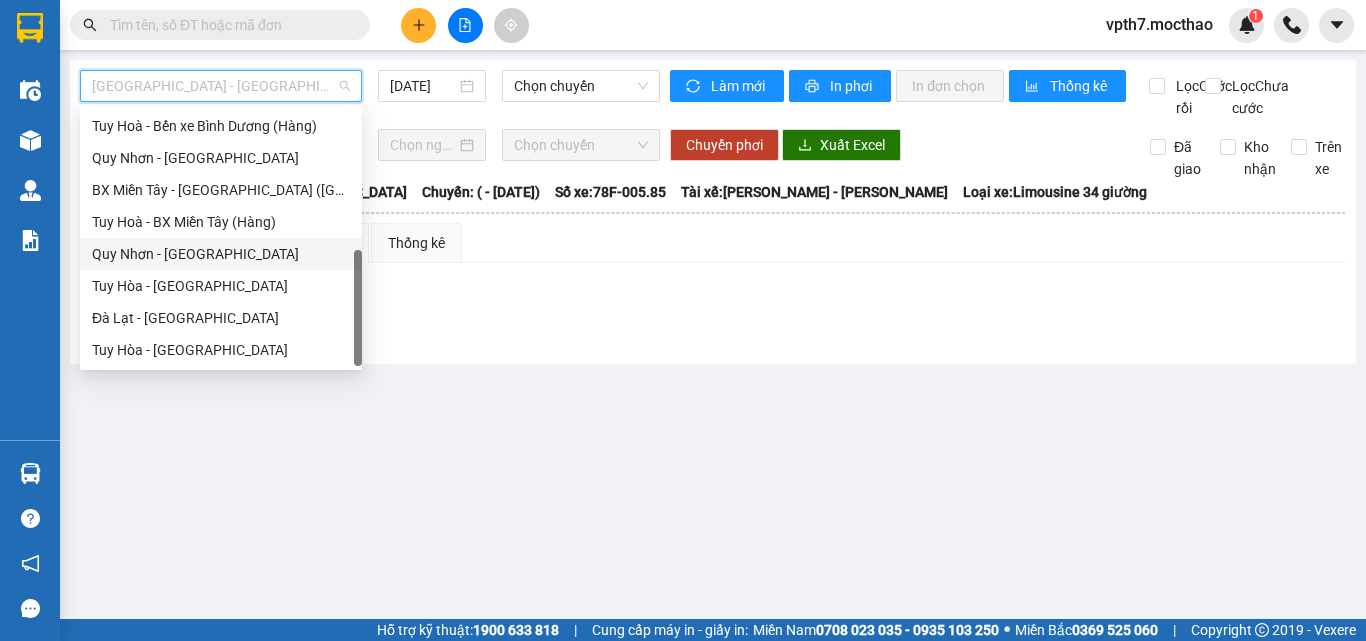 click on "Quy Nhơn - [GEOGRAPHIC_DATA]" at bounding box center [221, 254] 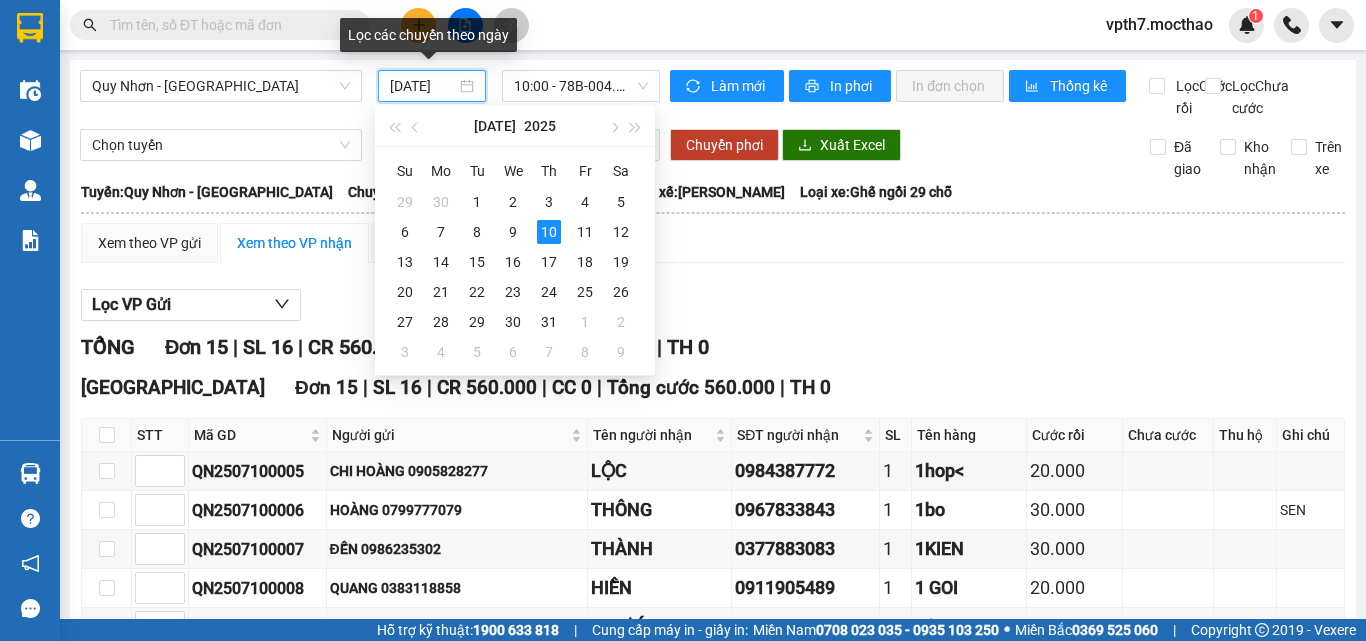 click on "[DATE]" at bounding box center [423, 86] 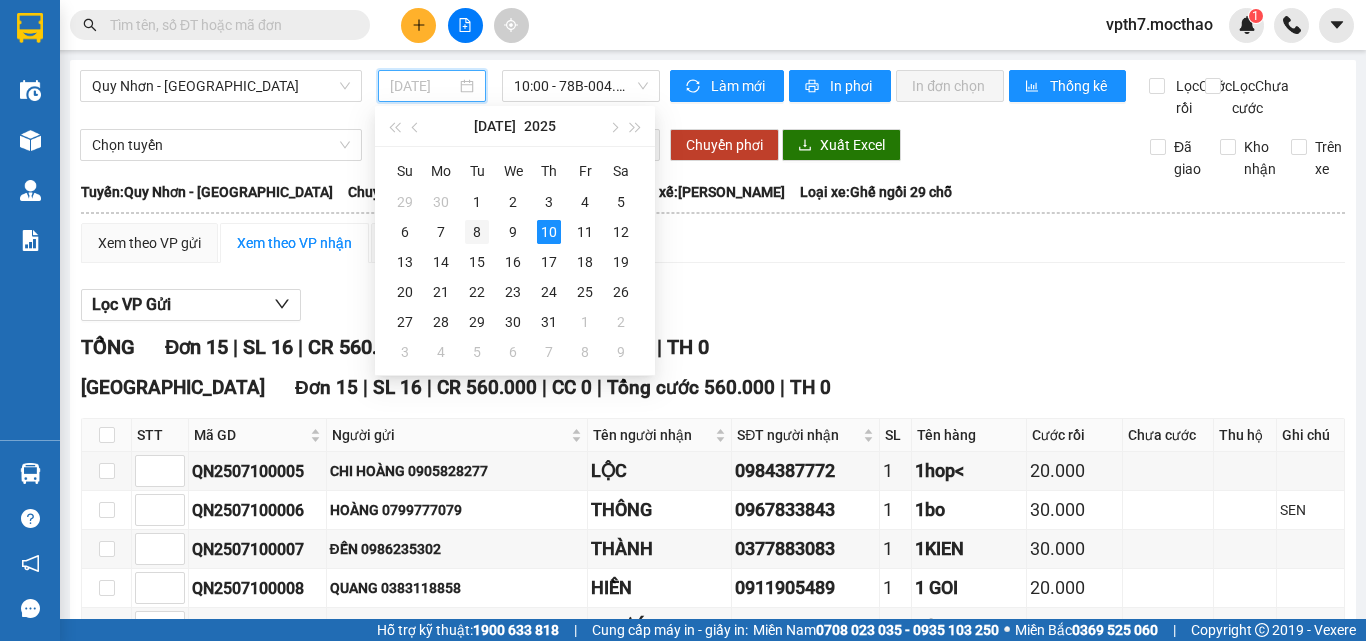 click on "8" at bounding box center (477, 232) 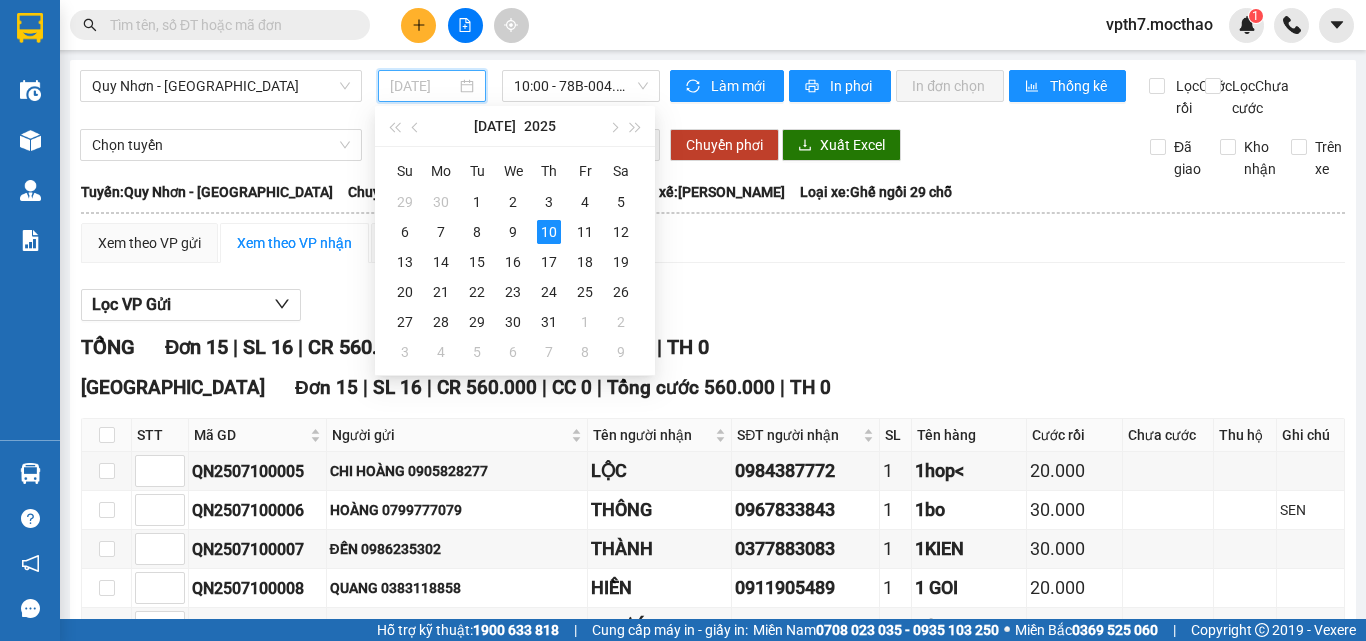 type on "[DATE]" 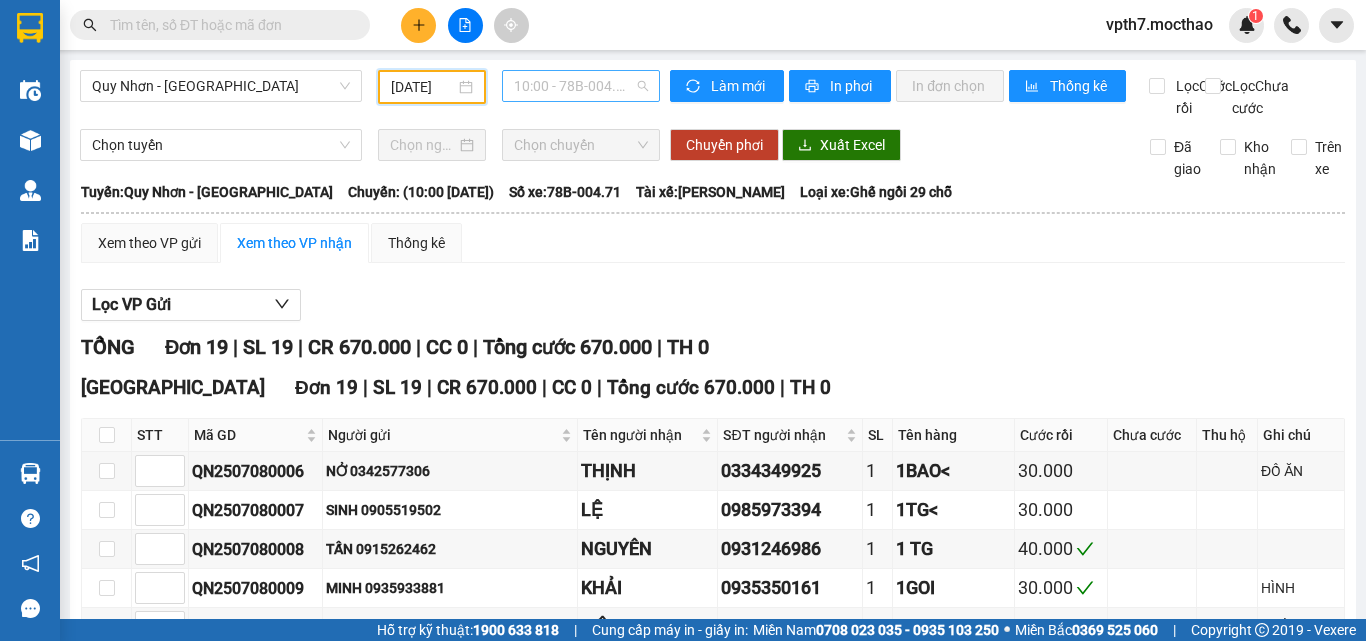 click on "10:00     - 78B-004.71" at bounding box center (581, 86) 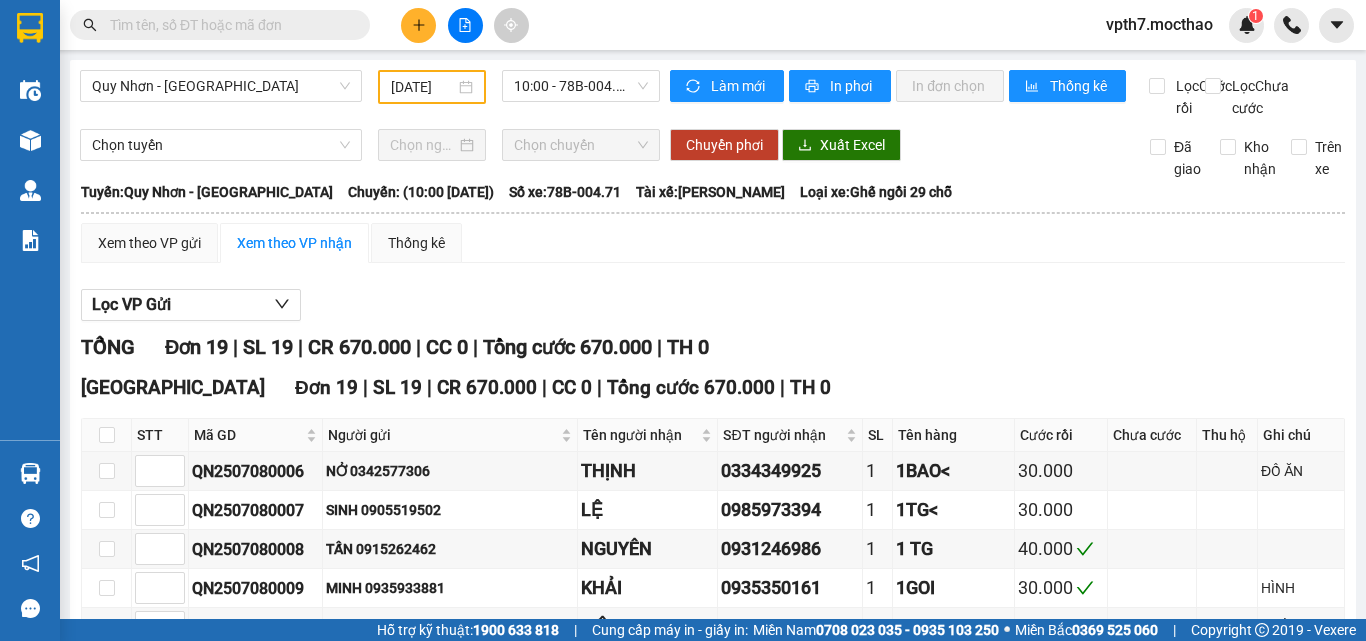 click on "Xem theo VP gửi Xem theo VP nhận Thống kê" at bounding box center (713, 243) 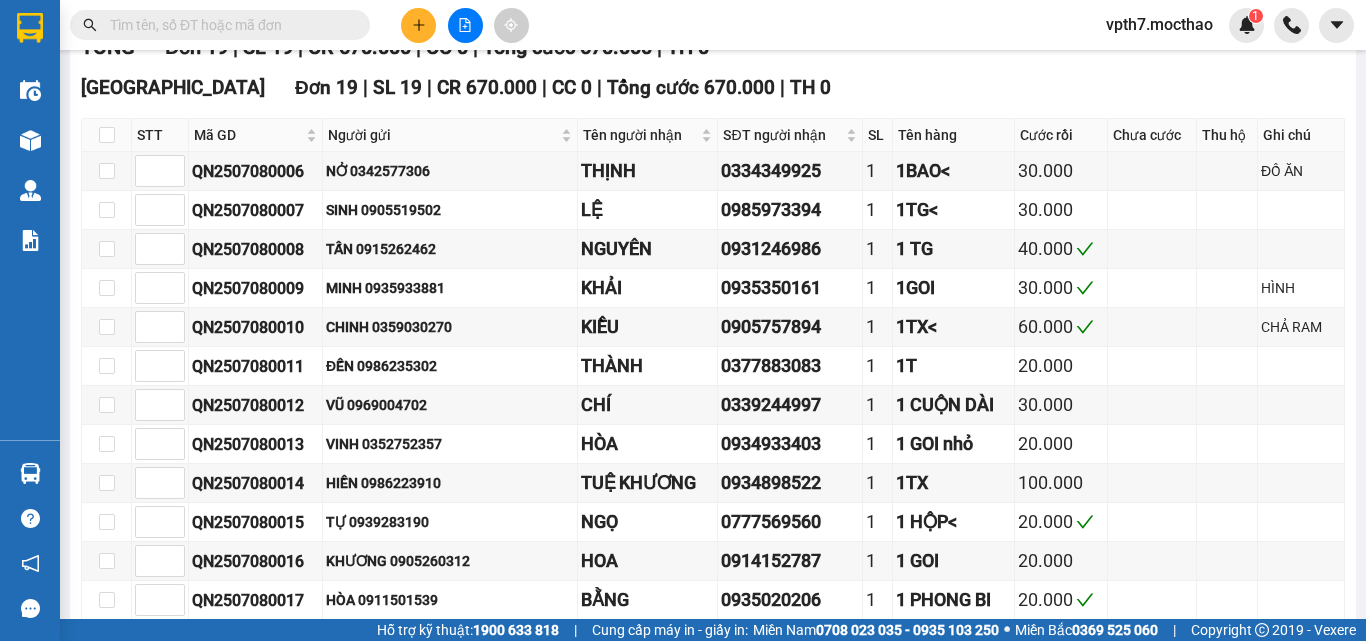 scroll, scrollTop: 0, scrollLeft: 0, axis: both 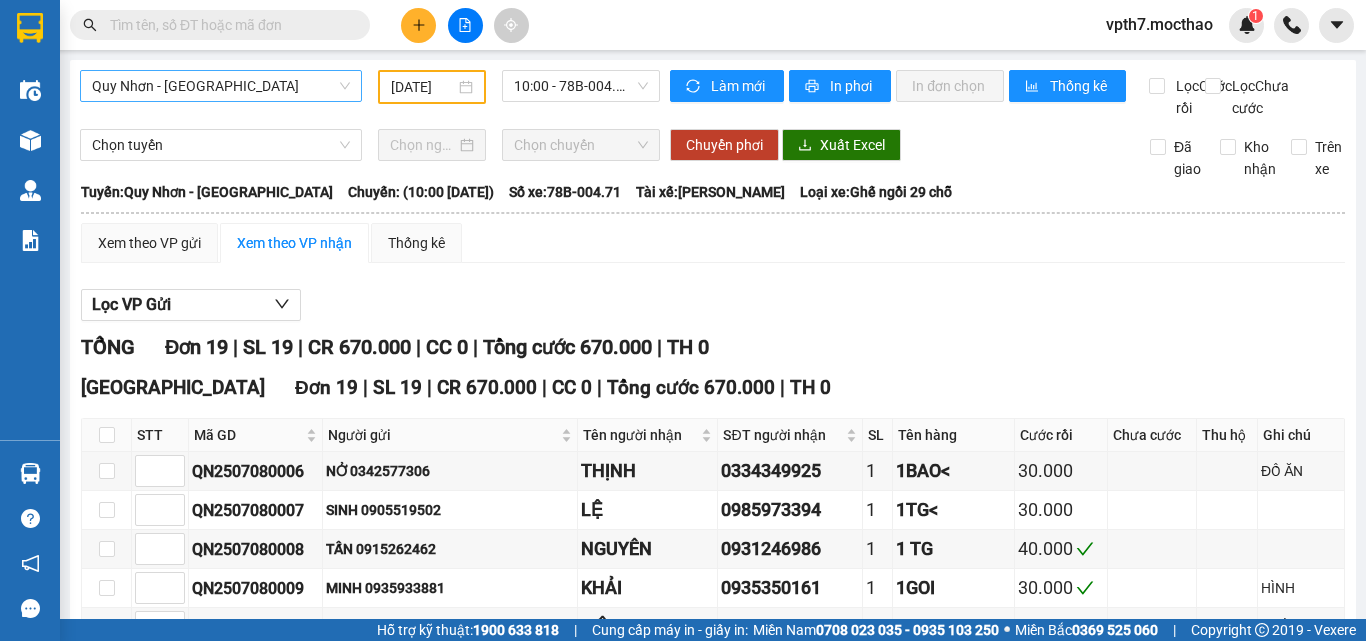 click on "Quy Nhơn - [GEOGRAPHIC_DATA]" at bounding box center (221, 86) 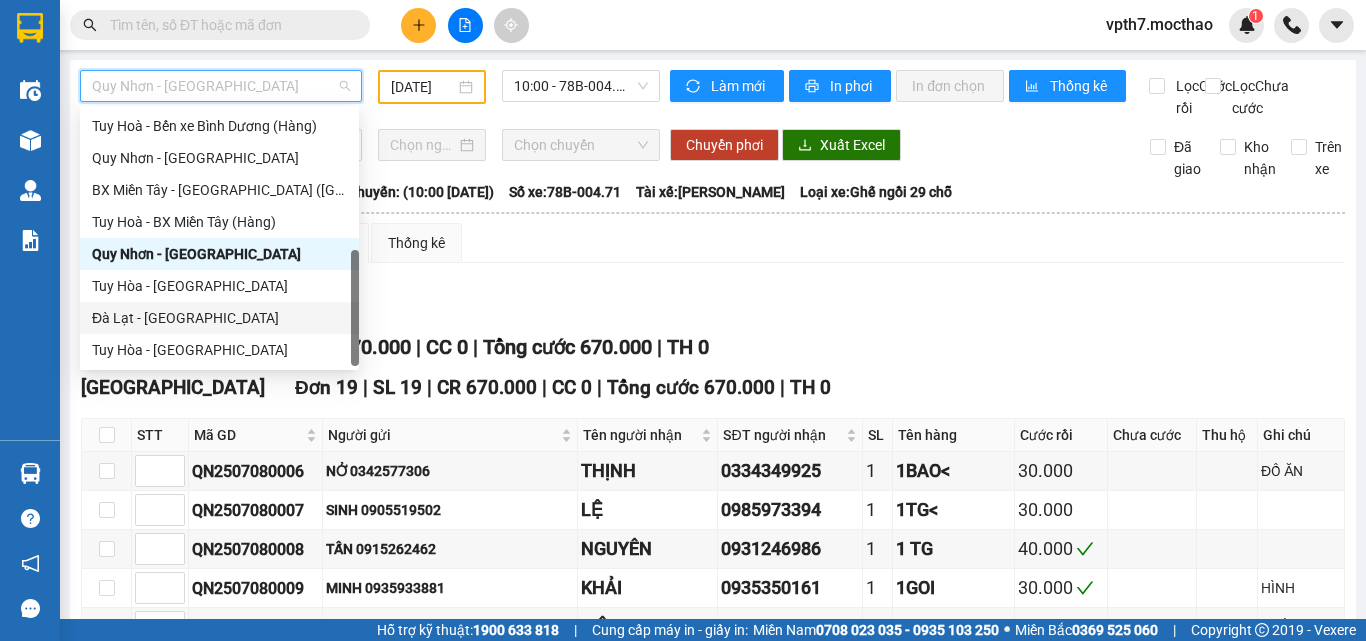 scroll, scrollTop: 0, scrollLeft: 0, axis: both 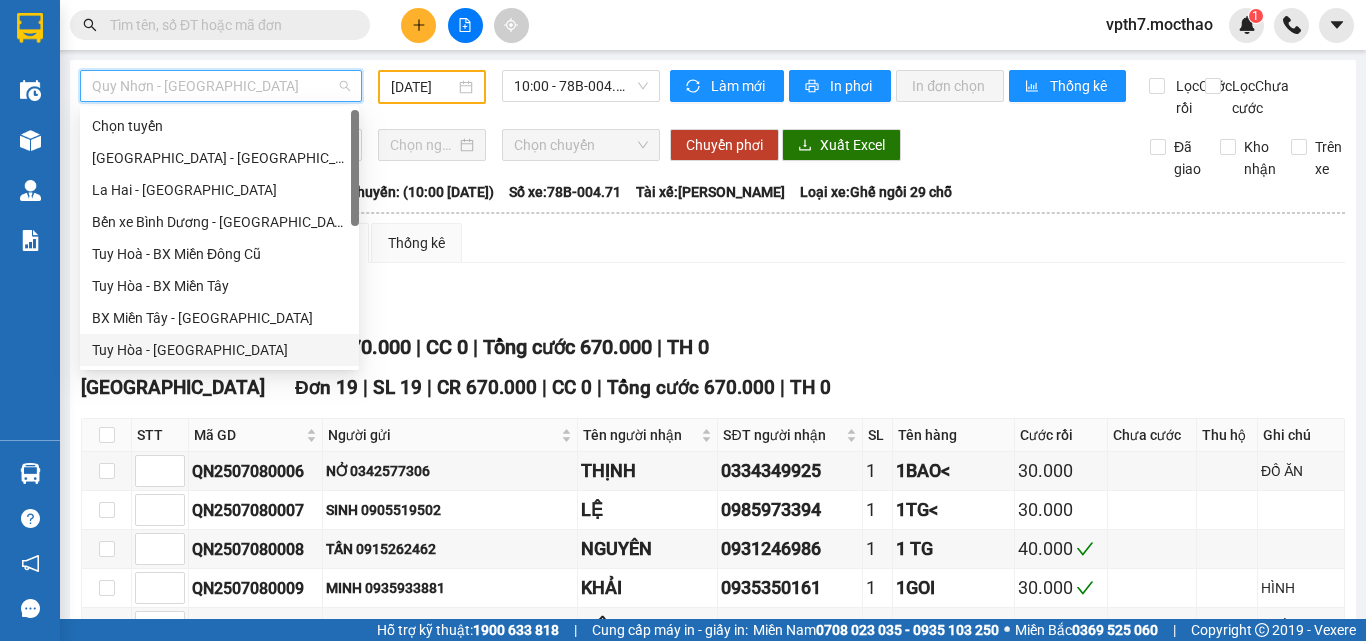 click on "Tuy Hòa - [GEOGRAPHIC_DATA]" at bounding box center (219, 350) 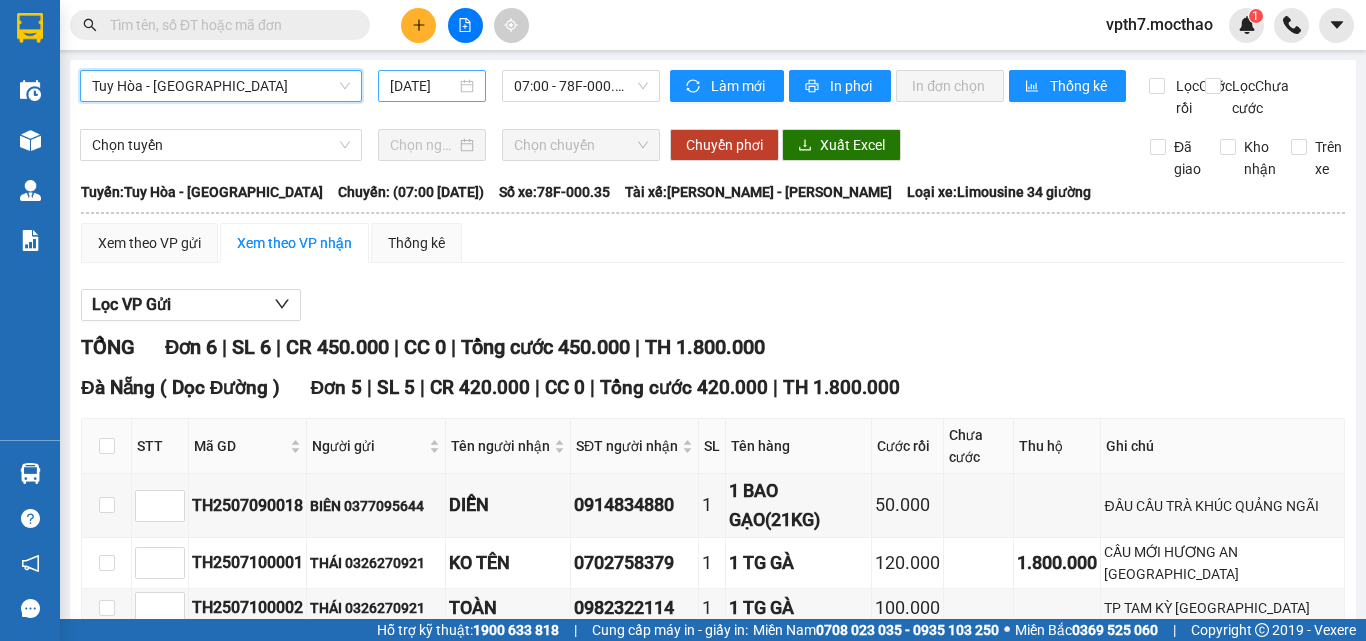 click on "[DATE]" at bounding box center [423, 86] 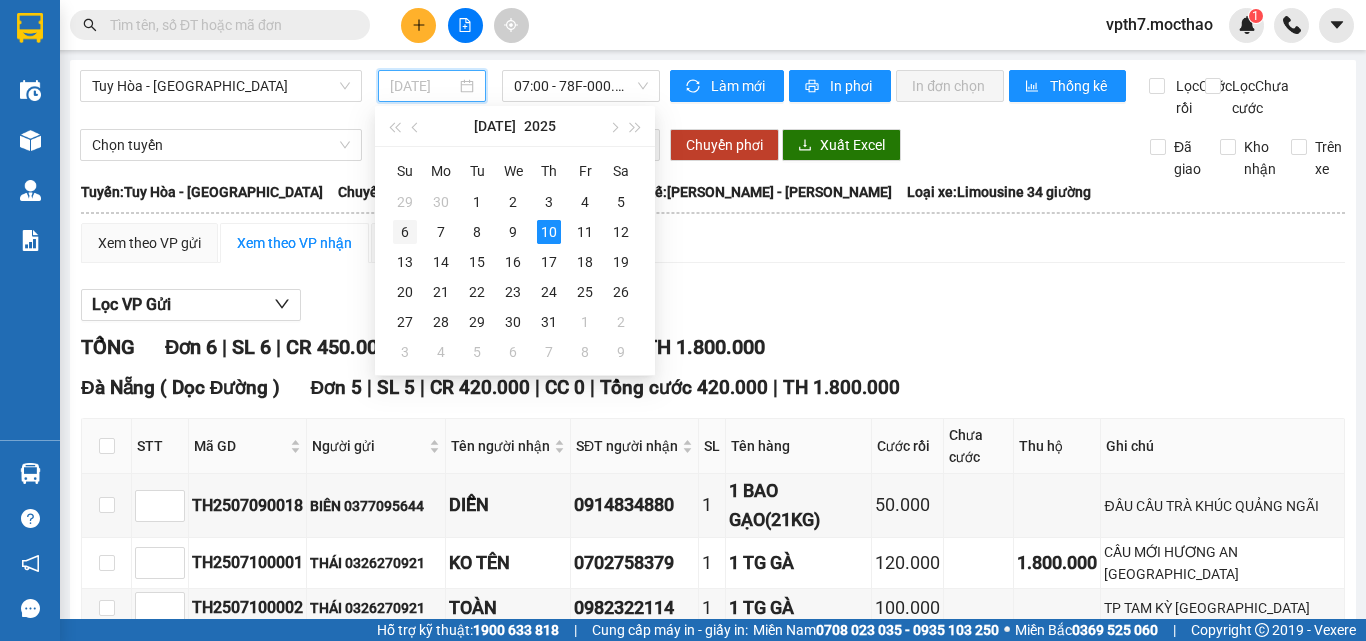 click on "6" at bounding box center [405, 232] 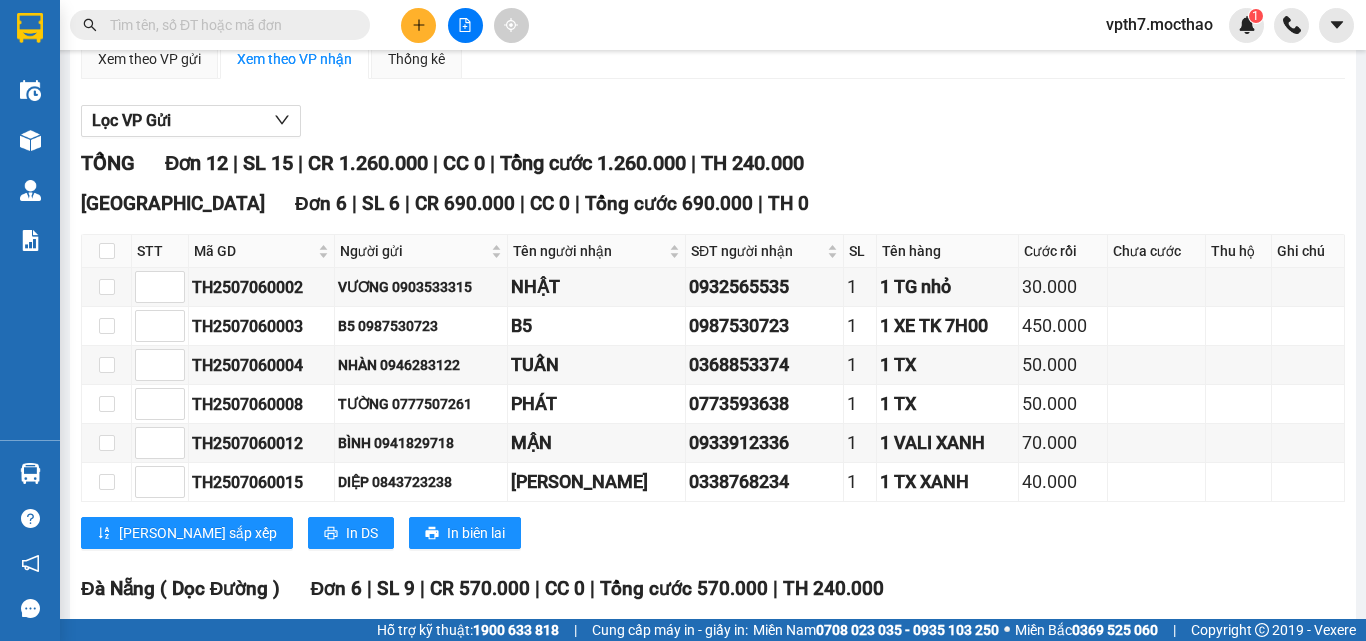 scroll, scrollTop: 0, scrollLeft: 0, axis: both 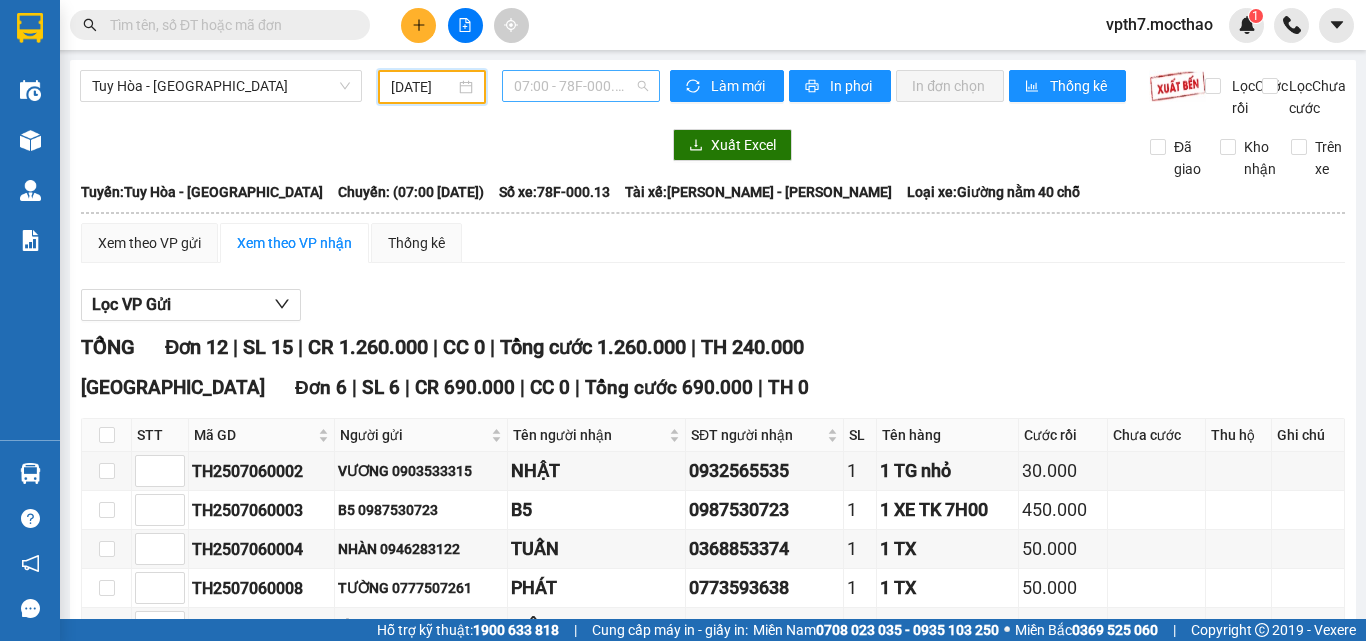 click on "07:00     - 78F-000.13" at bounding box center [581, 86] 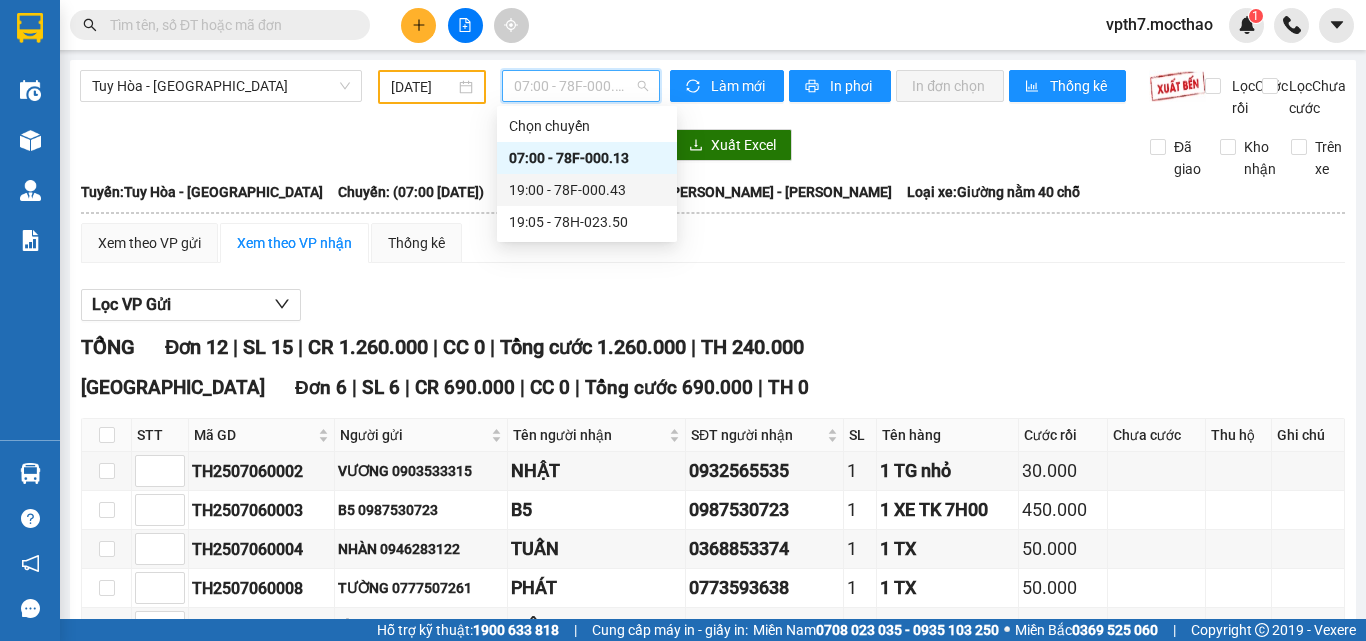 click on "19:00     - 78F-000.43" at bounding box center [587, 190] 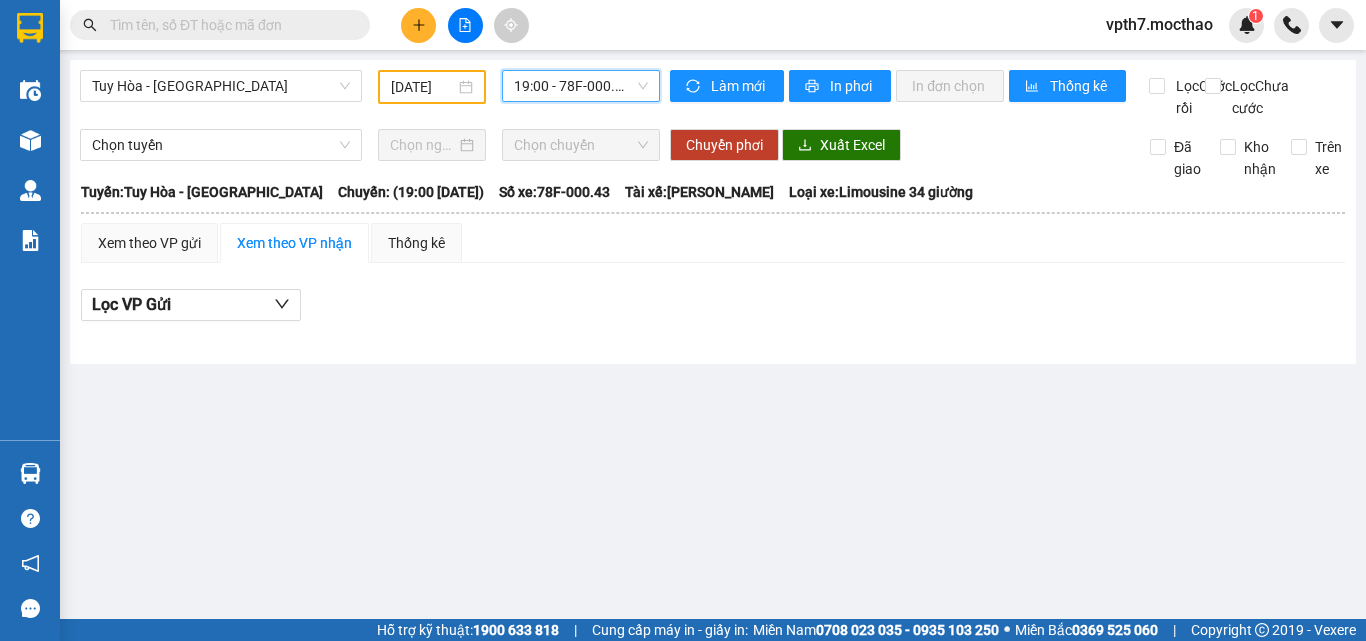 click on "[GEOGRAPHIC_DATA] - [GEOGRAPHIC_DATA] [DATE] 19:00 19:00     - 78F-000.43  Làm mới In phơi In đơn chọn Thống kê Lọc  Cước rồi Lọc  Chưa cước Chọn tuyến Chọn chuyến Chuyển phơi Xuất Excel Đã giao Kho nhận Trên xe Mộc Thảo   19007464   Số 227 đường [PERSON_NAME] PHƠI HÀNG 16:15 [DATE] Tuyến:  [GEOGRAPHIC_DATA] - [GEOGRAPHIC_DATA] [GEOGRAPHIC_DATA]:   (19:00 [DATE]) Tài xế:  [PERSON_NAME] - [PERSON_NAME][GEOGRAPHIC_DATA] xe:  78F-000.43 Loại xe:  [GEOGRAPHIC_DATA] 34 [GEOGRAPHIC_DATA]:  [GEOGRAPHIC_DATA] - [GEOGRAPHIC_DATA] Chuyến:   (19:00 [DATE]) Số xe:  78F-000.43 Tài xế:  [PERSON_NAME] - Đỗ [GEOGRAPHIC_DATA] xe:  Limousine 34 giường Xem theo VP gửi Xem theo VP nhận Thống kê Lọc VP Gửi Cước rồi :   0  VNĐ Chưa cước :   0  VNĐ Thu hộ:  0  VNĐ Xe khách Mộc Thảo   19007464   Số 227 đường [PERSON_NAME] PHƠI HÀNG Phòng Vé [GEOGRAPHIC_DATA]  -  16:15 [DATE] Tuyến:  [GEOGRAPHIC_DATA] - [GEOGRAPHIC_DATA] [GEOGRAPHIC_DATA]:   (19:00 [DATE])" at bounding box center [713, 212] 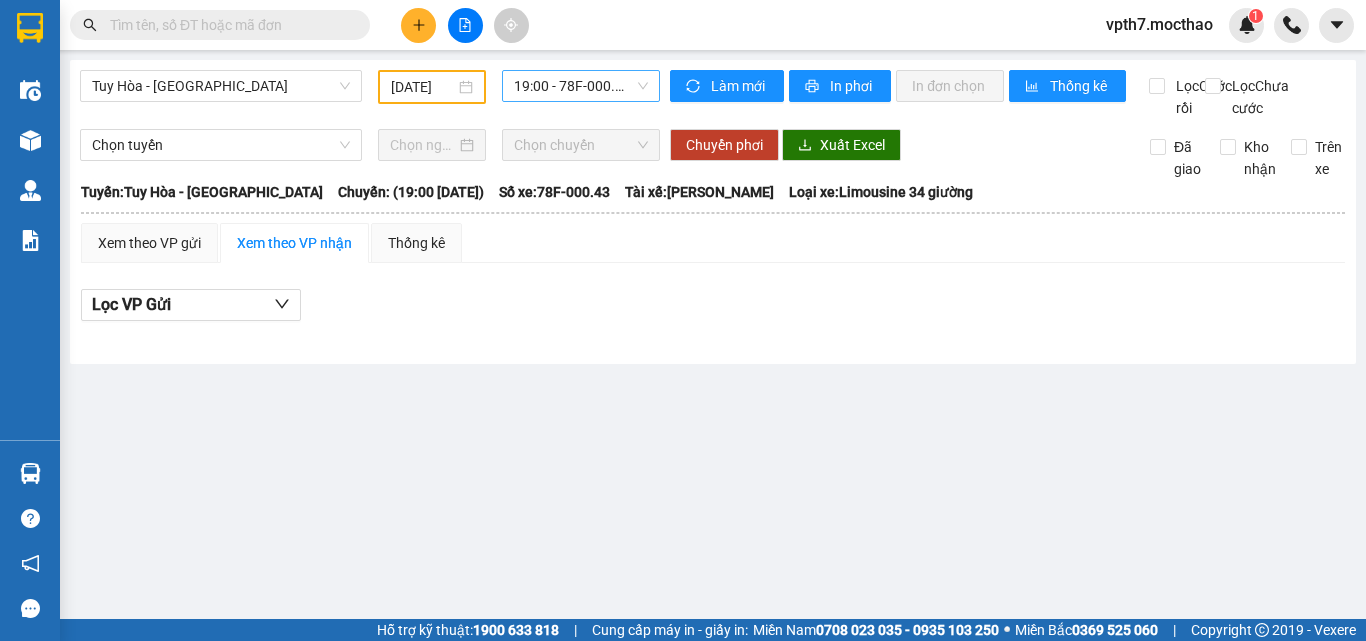 click on "19:00     - 78F-000.43" at bounding box center (581, 86) 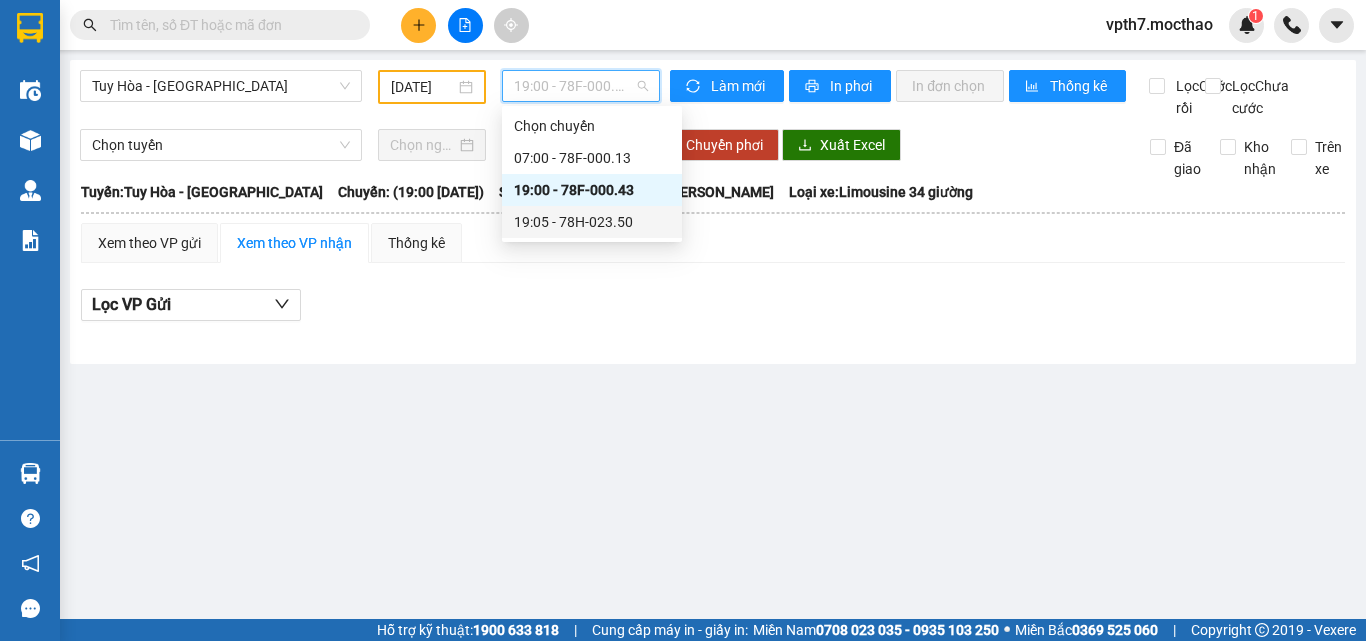 click on "19:05     - 78H-023.50" at bounding box center [592, 222] 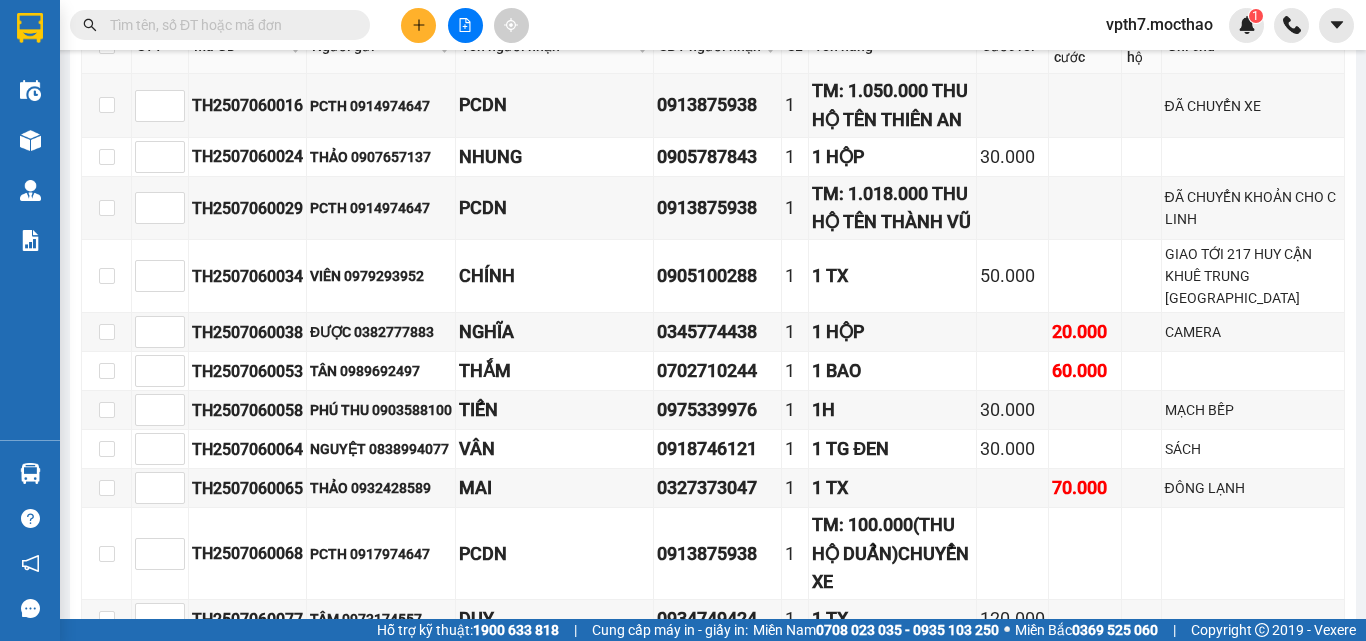 scroll, scrollTop: 600, scrollLeft: 0, axis: vertical 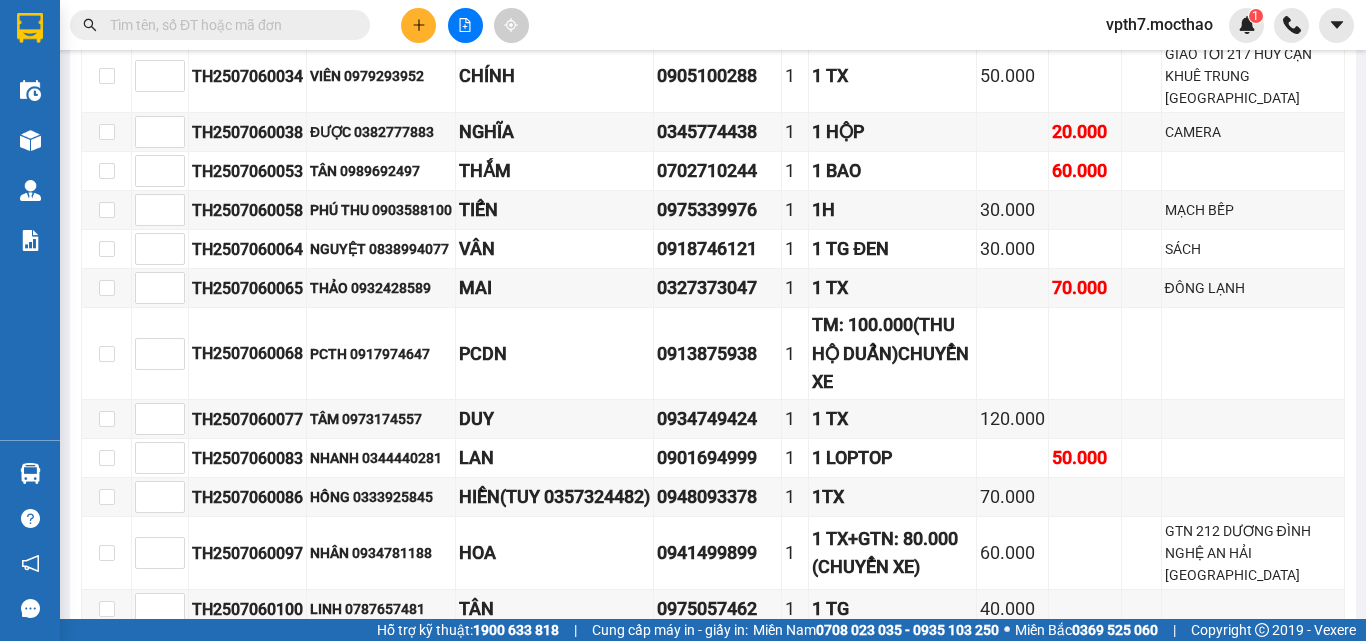 click on "TH2507060029" at bounding box center [248, 9] 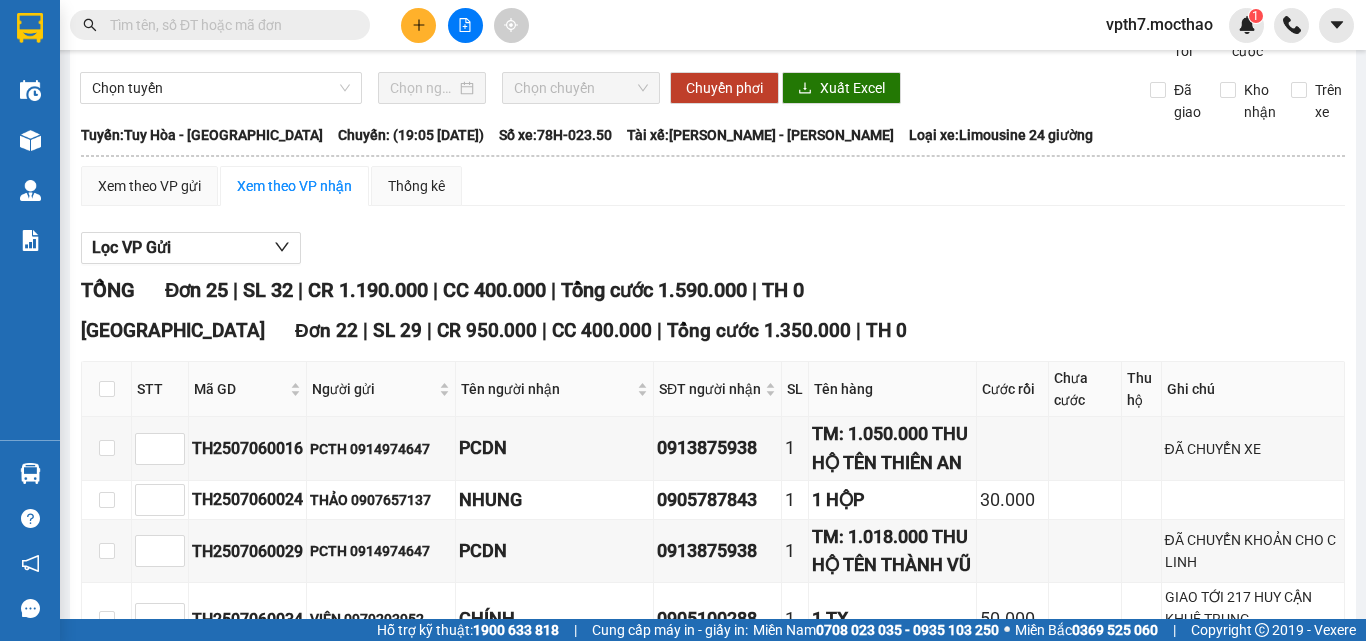 scroll, scrollTop: 0, scrollLeft: 0, axis: both 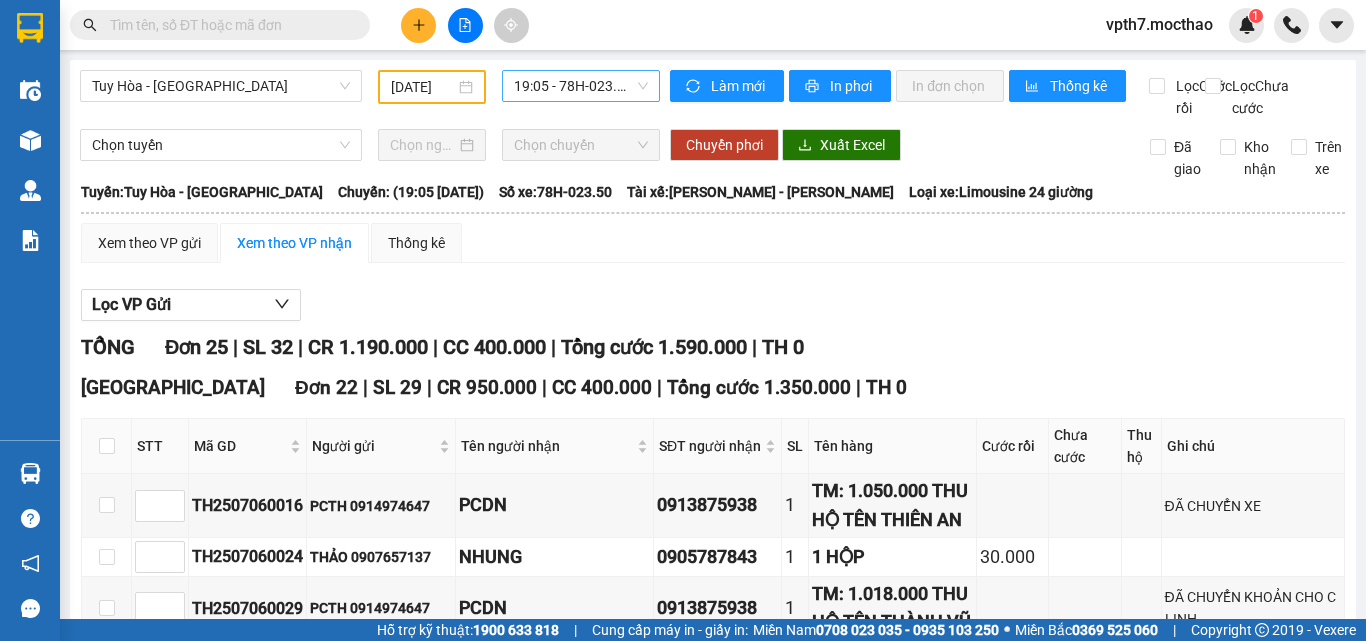 click on "19:05     - 78H-023.50" at bounding box center (581, 86) 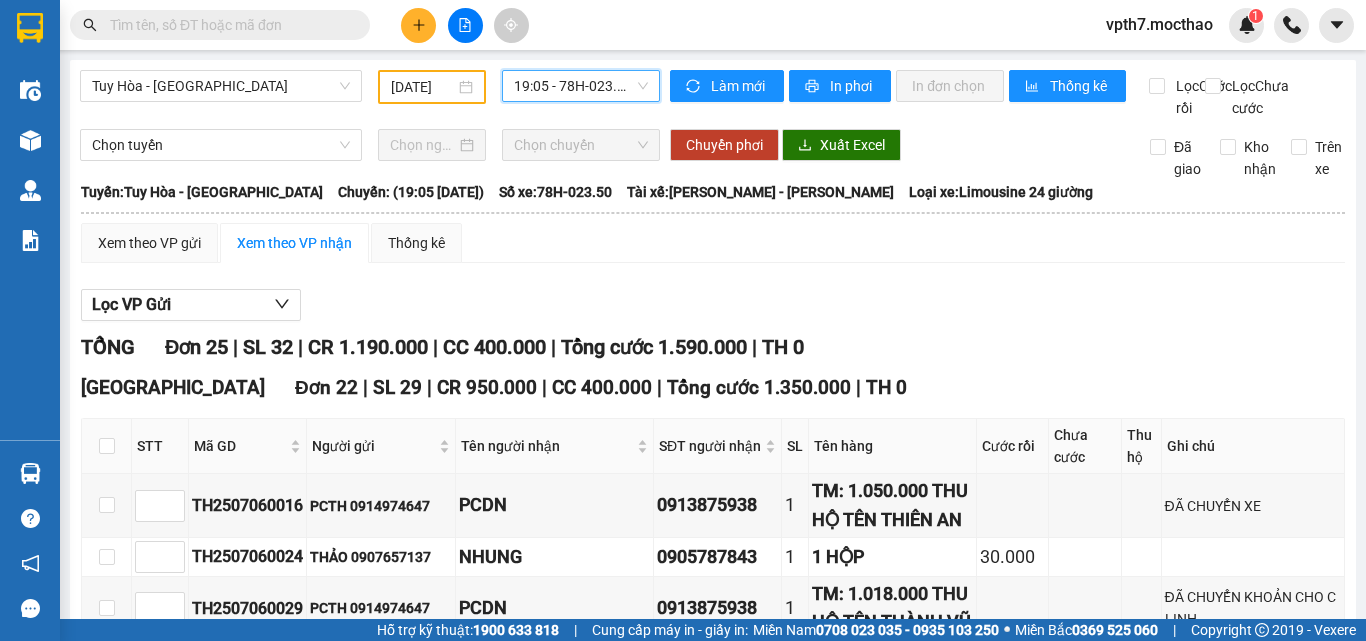 click on "Xem theo VP gửi Xem theo VP nhận Thống kê" at bounding box center (713, 243) 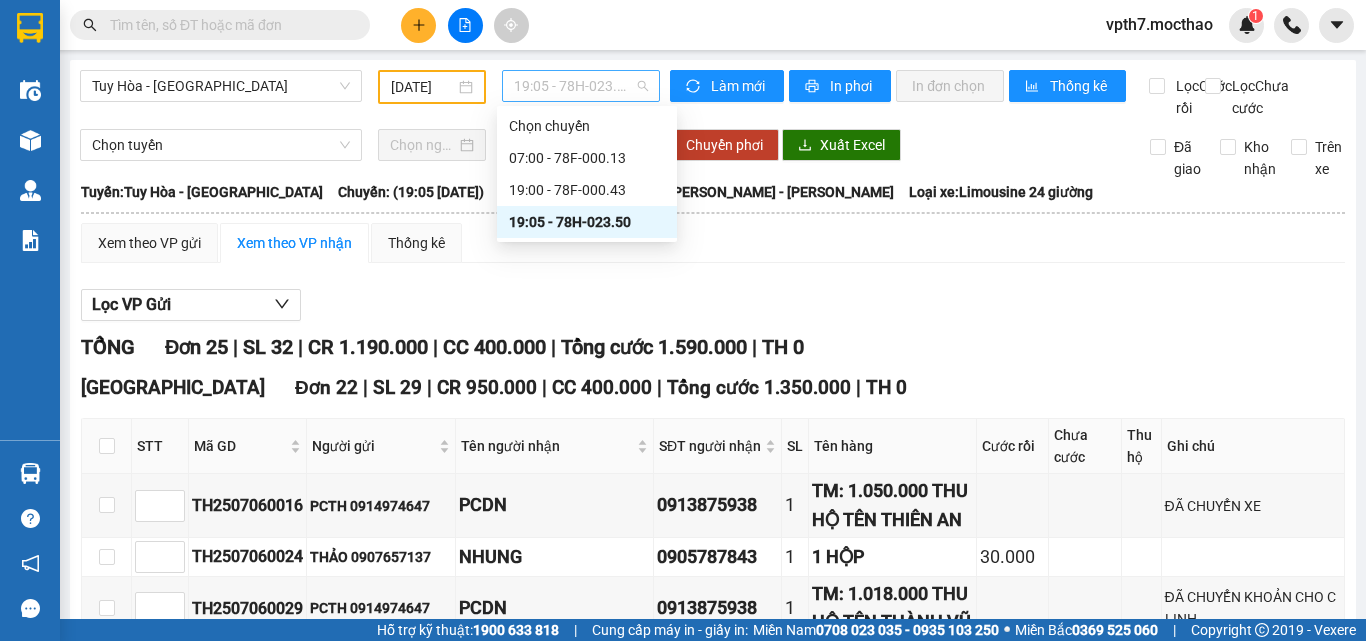 click on "19:05     - 78H-023.50" at bounding box center (581, 86) 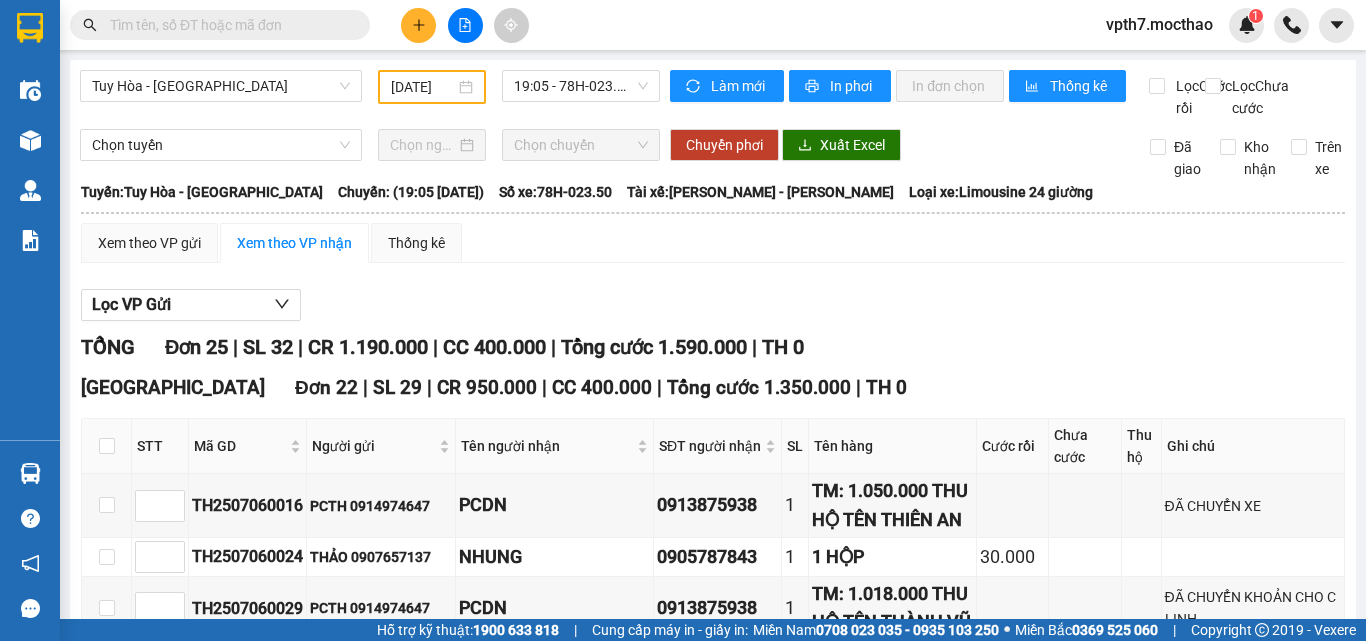 click on "Lọc VP Gửi" at bounding box center [713, 305] 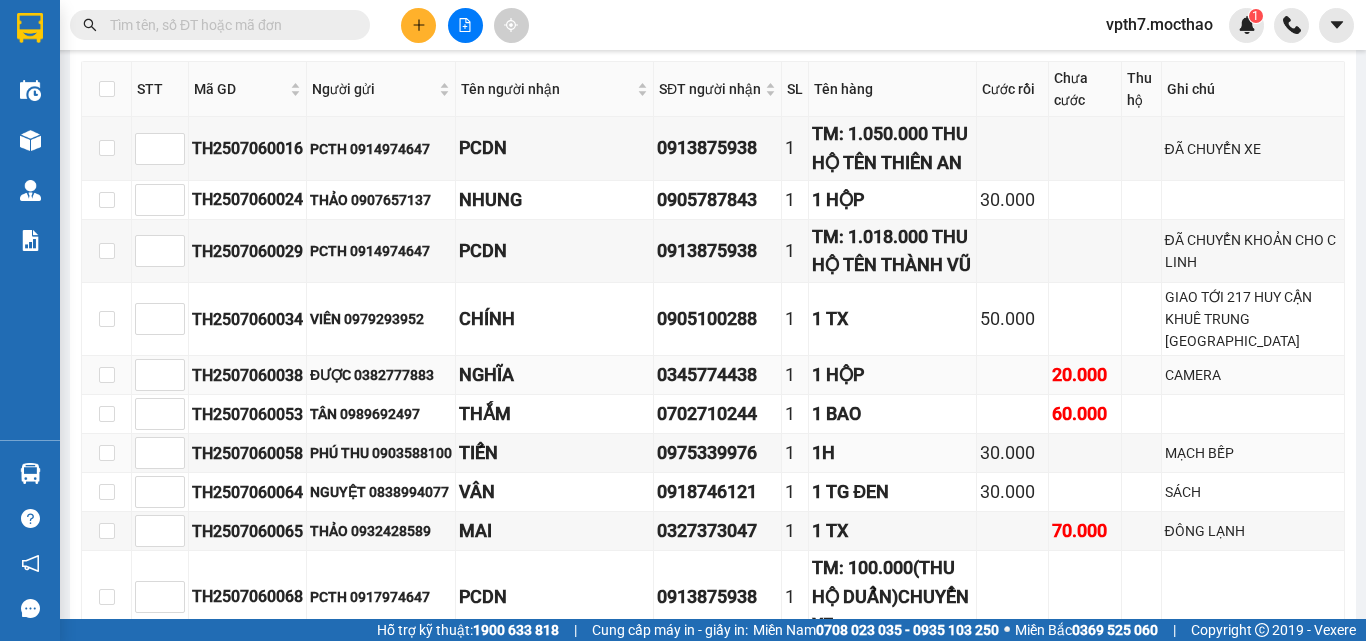 scroll, scrollTop: 0, scrollLeft: 0, axis: both 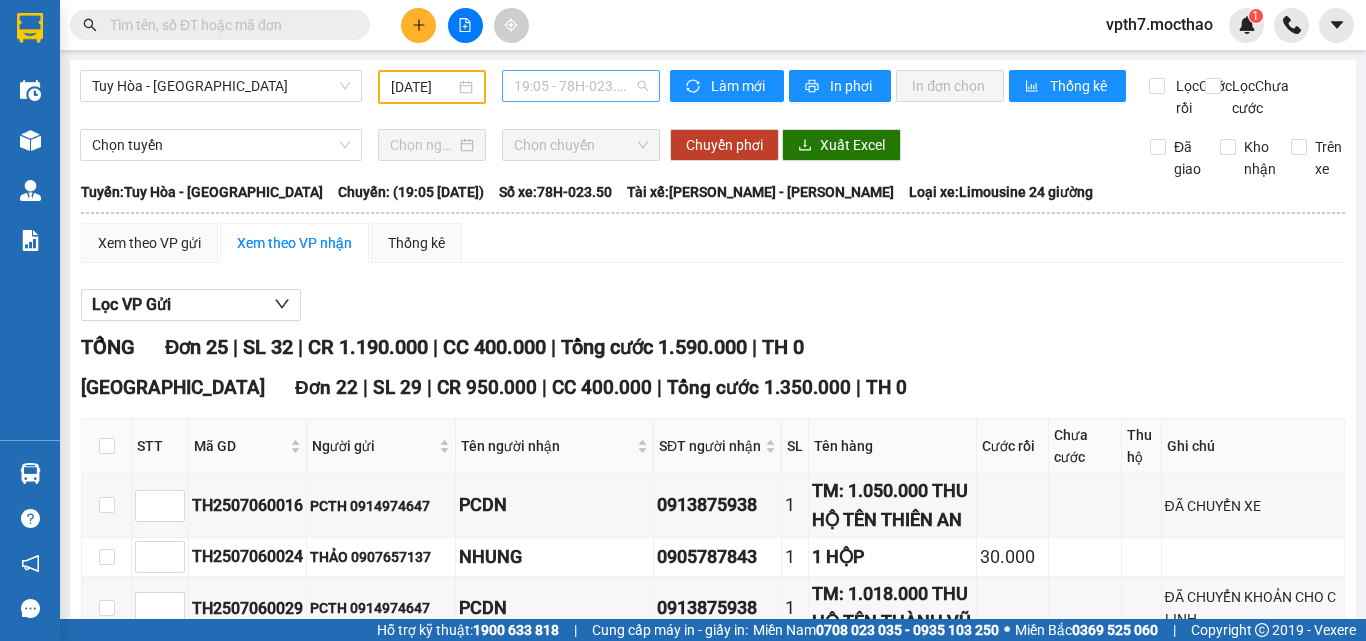 click on "19:05     - 78H-023.50" at bounding box center (581, 86) 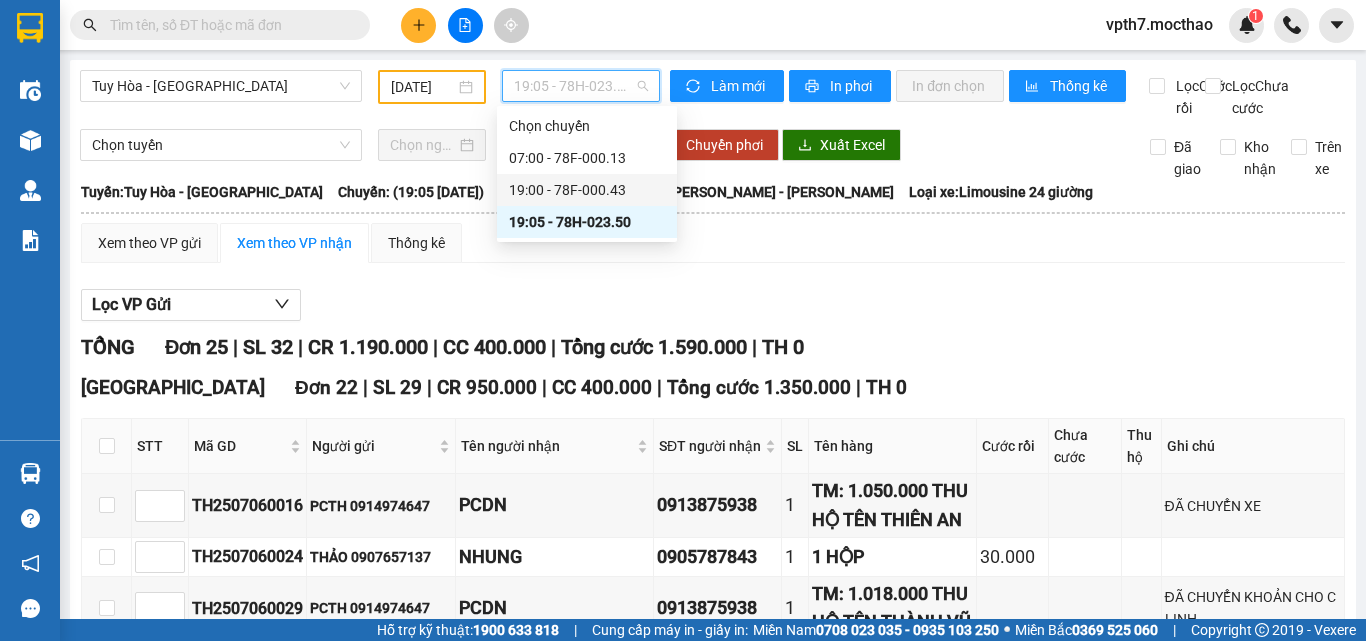 click on "19:00     - 78F-000.43" at bounding box center [587, 190] 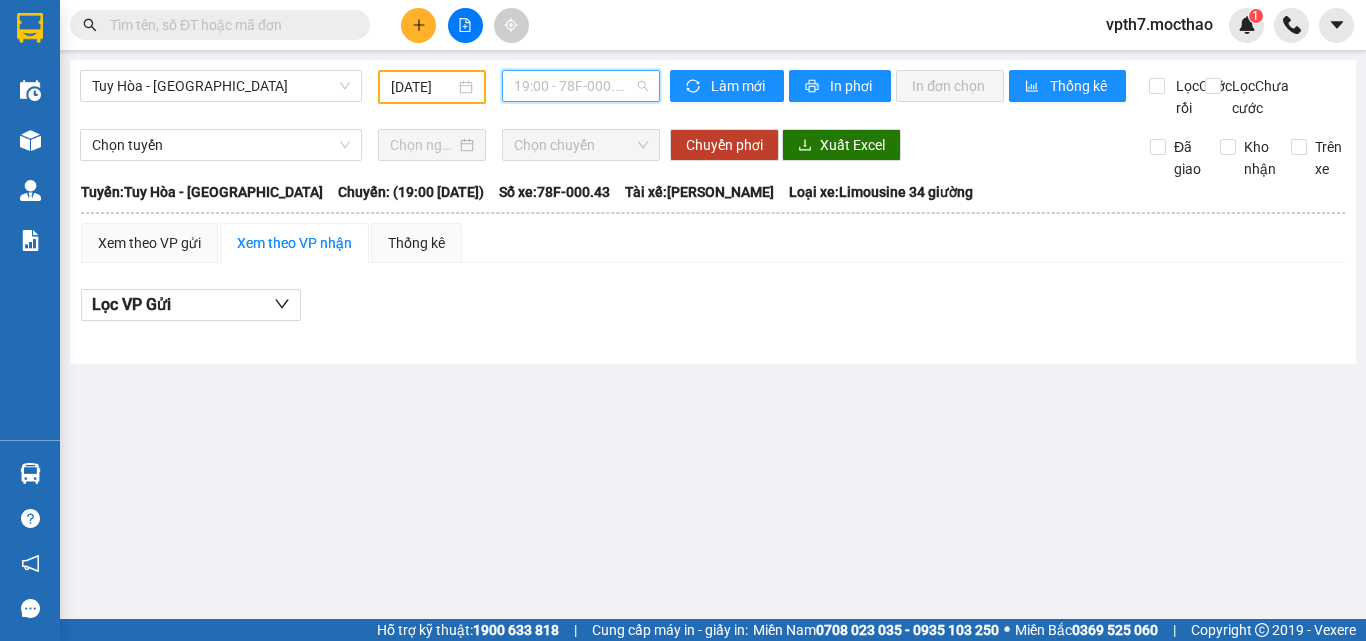click on "19:00     - 78F-000.43" at bounding box center [581, 86] 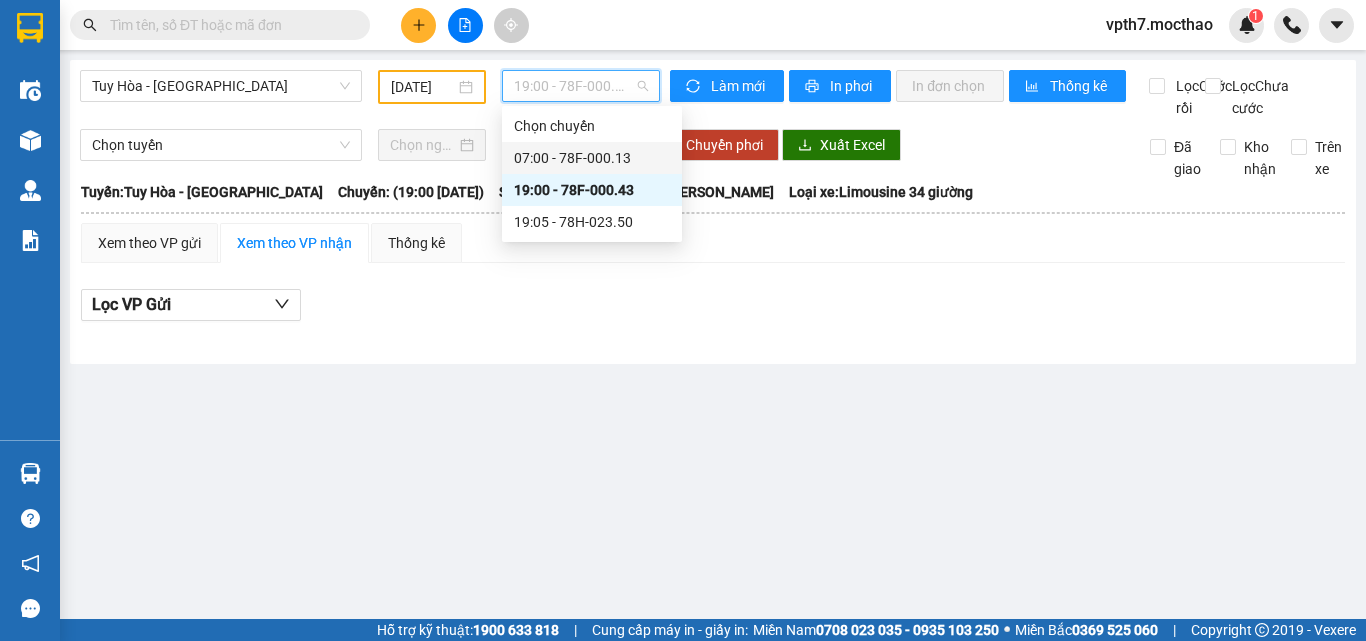 click on "07:00     - 78F-000.13" at bounding box center (592, 158) 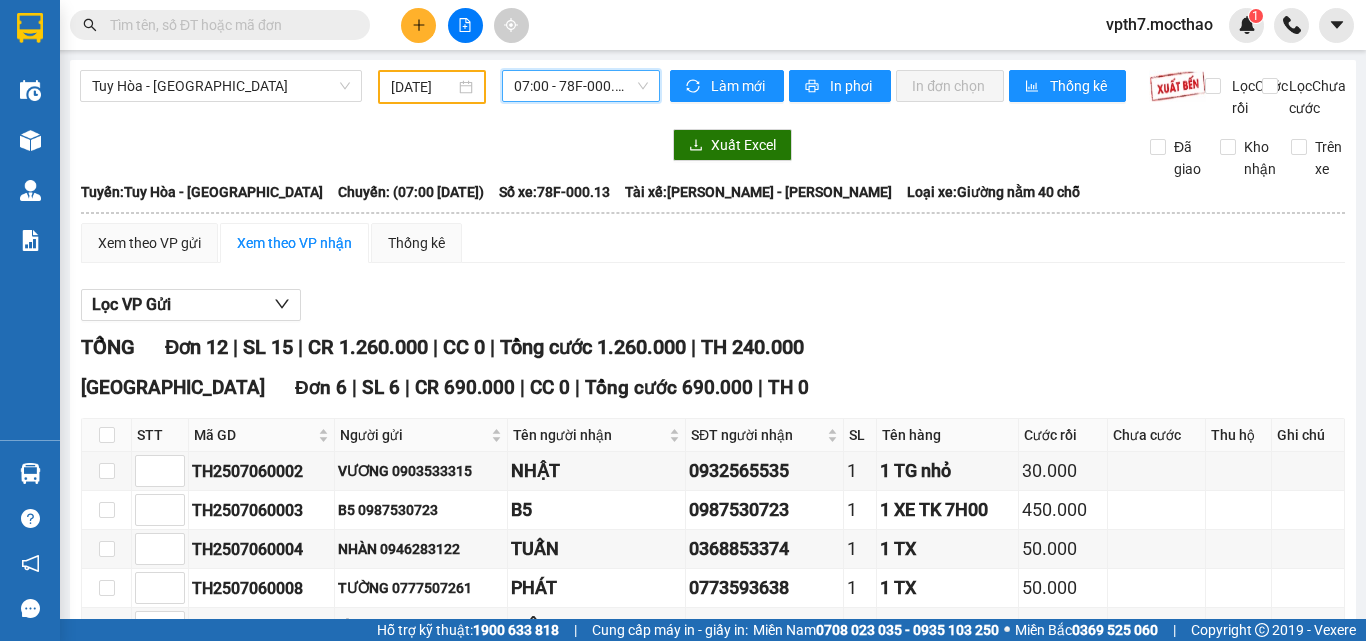 click on "[DATE]" at bounding box center (432, 87) 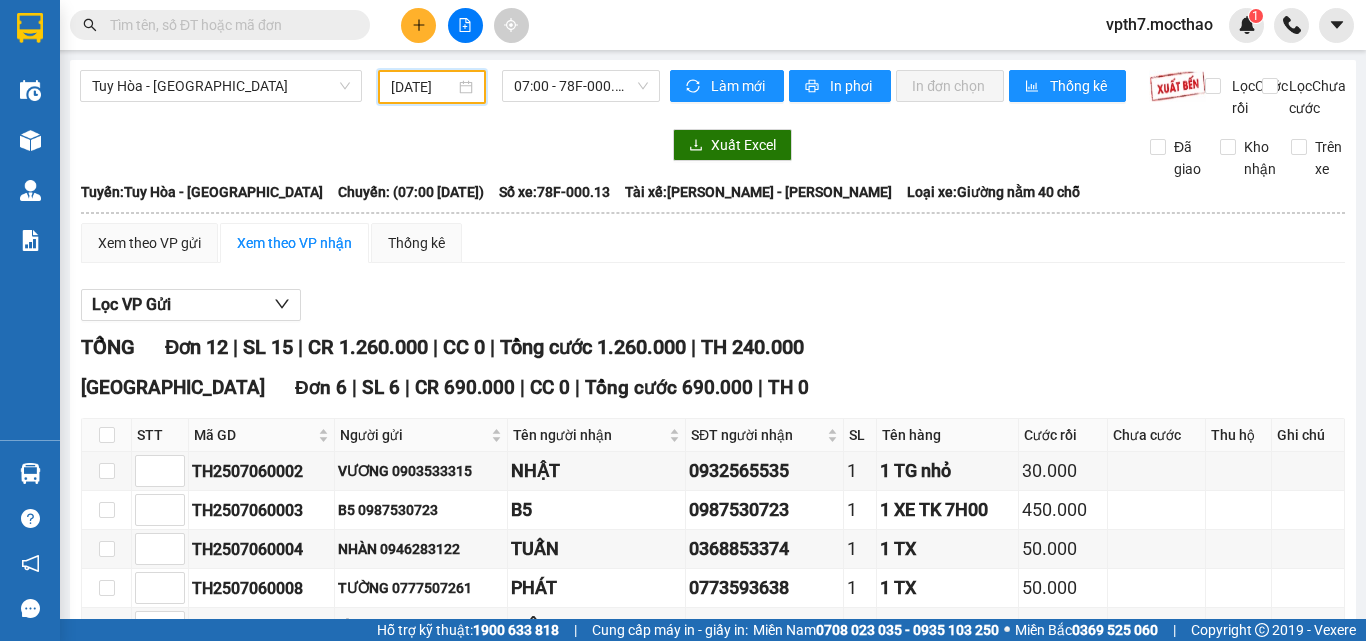 scroll, scrollTop: 0, scrollLeft: 8, axis: horizontal 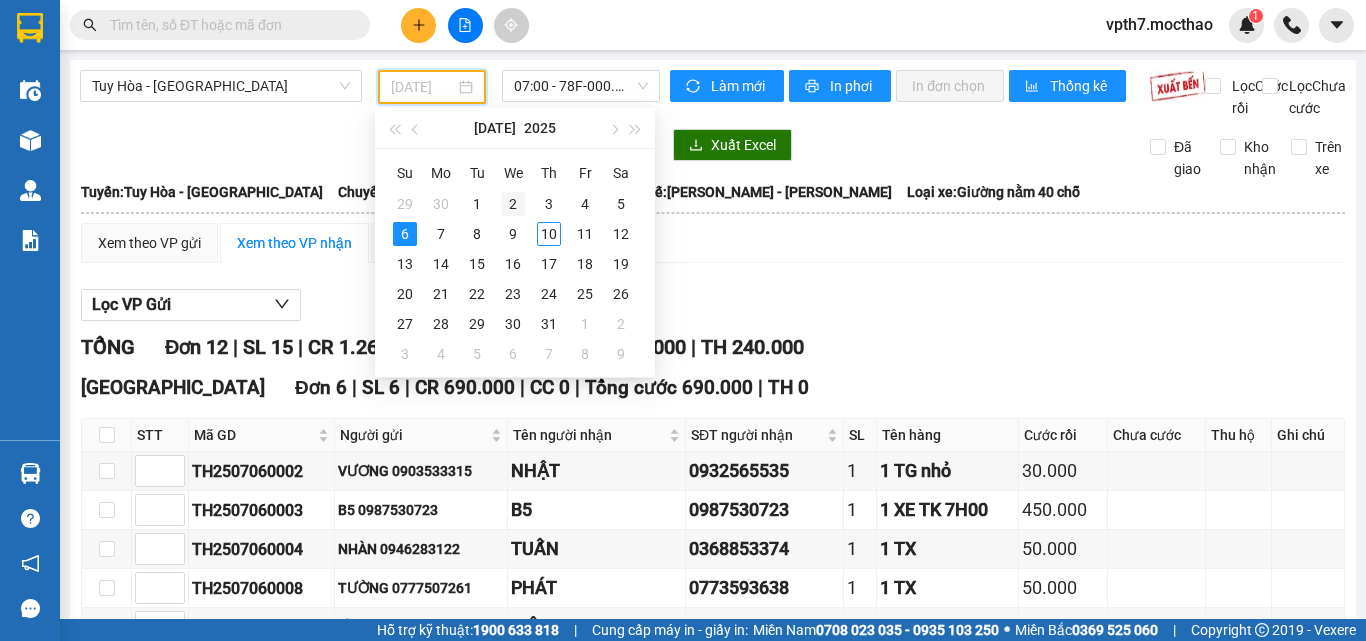 click on "2" at bounding box center (513, 204) 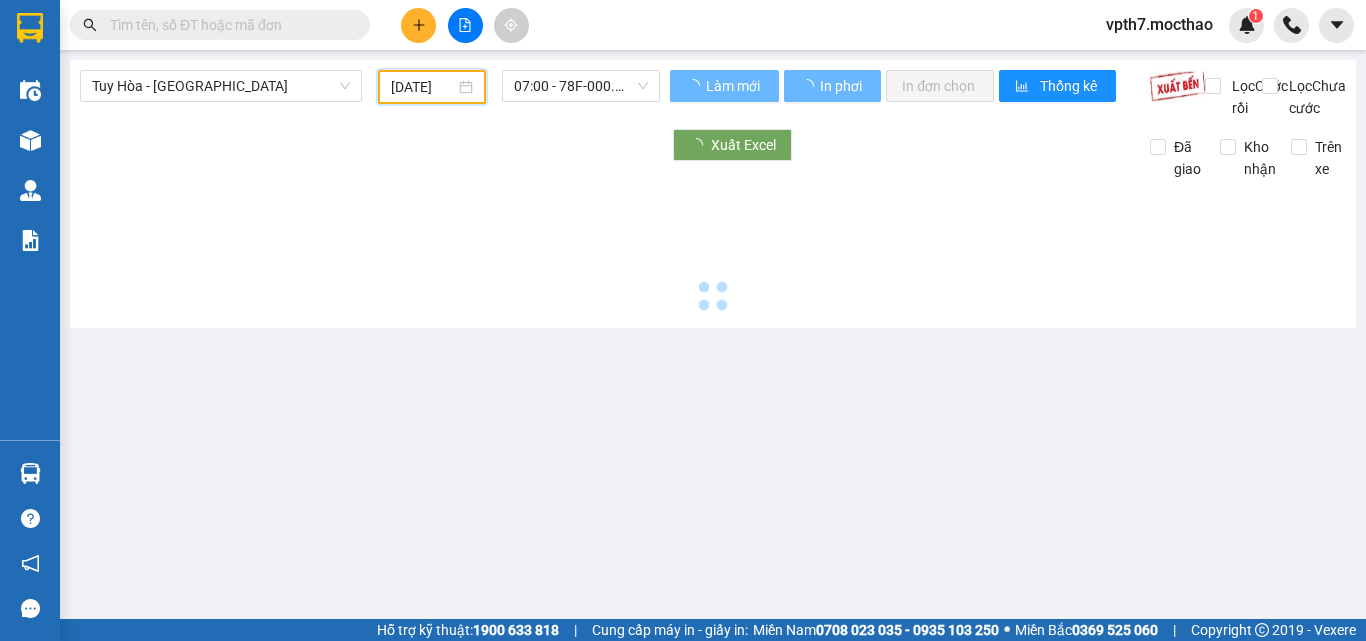 scroll, scrollTop: 0, scrollLeft: 7, axis: horizontal 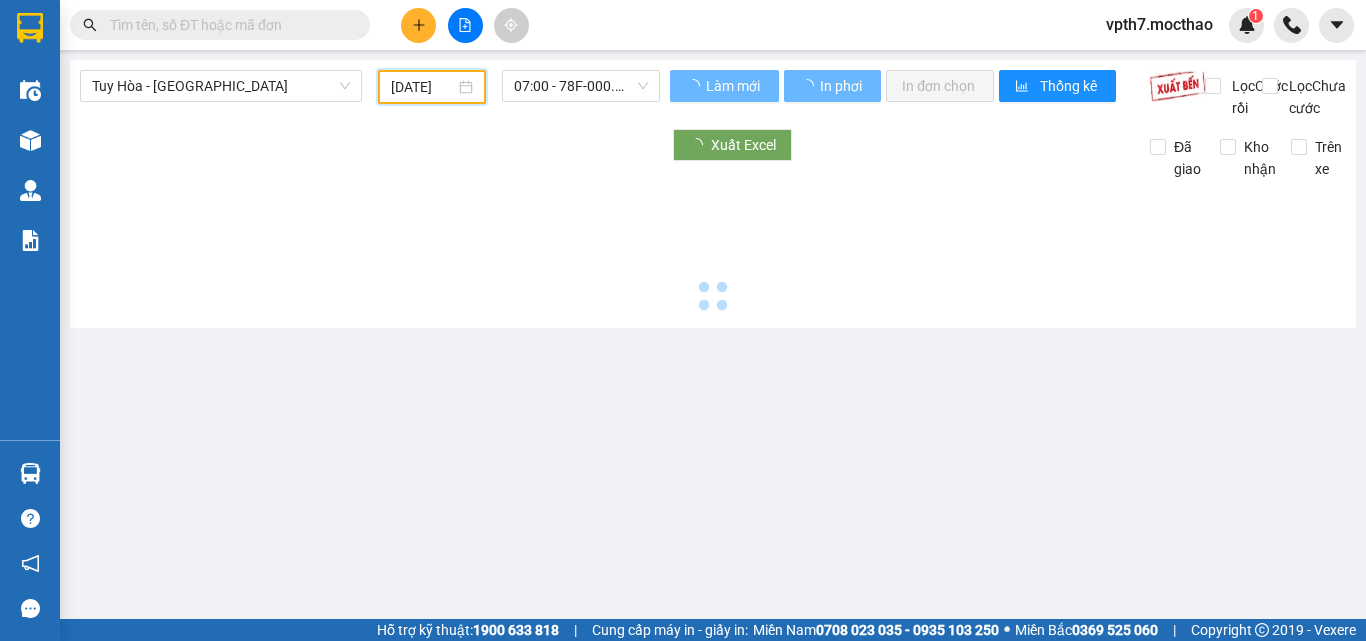 type on "[DATE]" 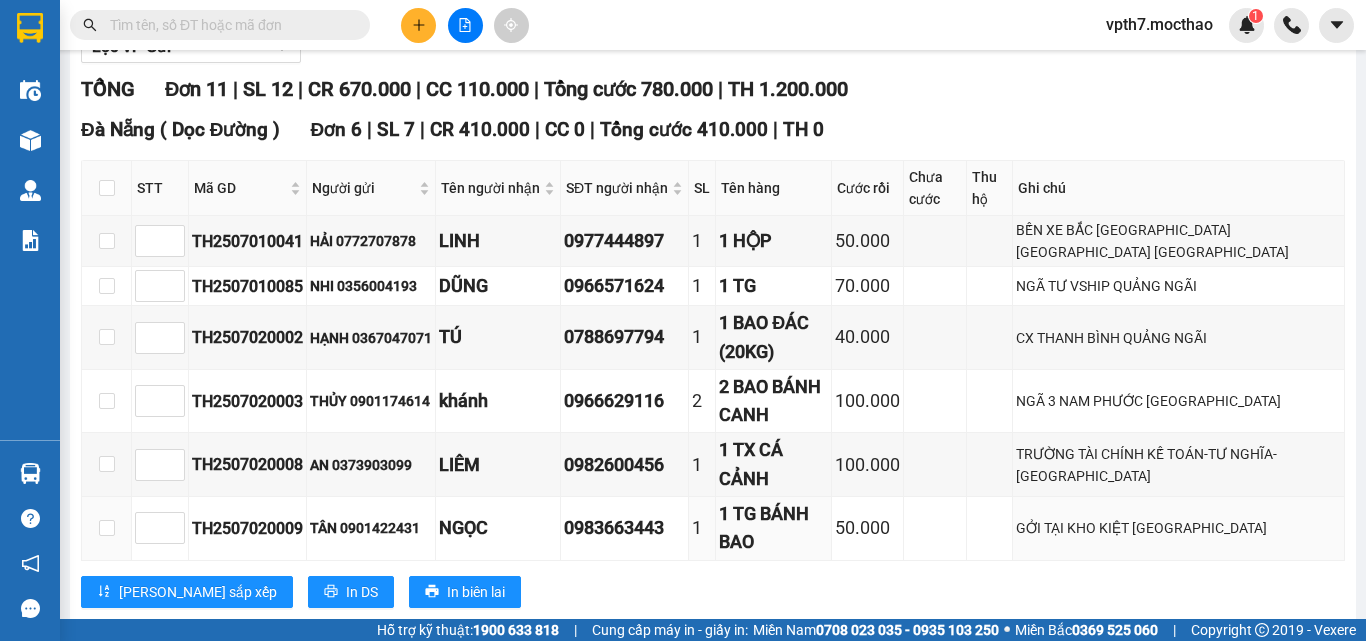 scroll, scrollTop: 0, scrollLeft: 0, axis: both 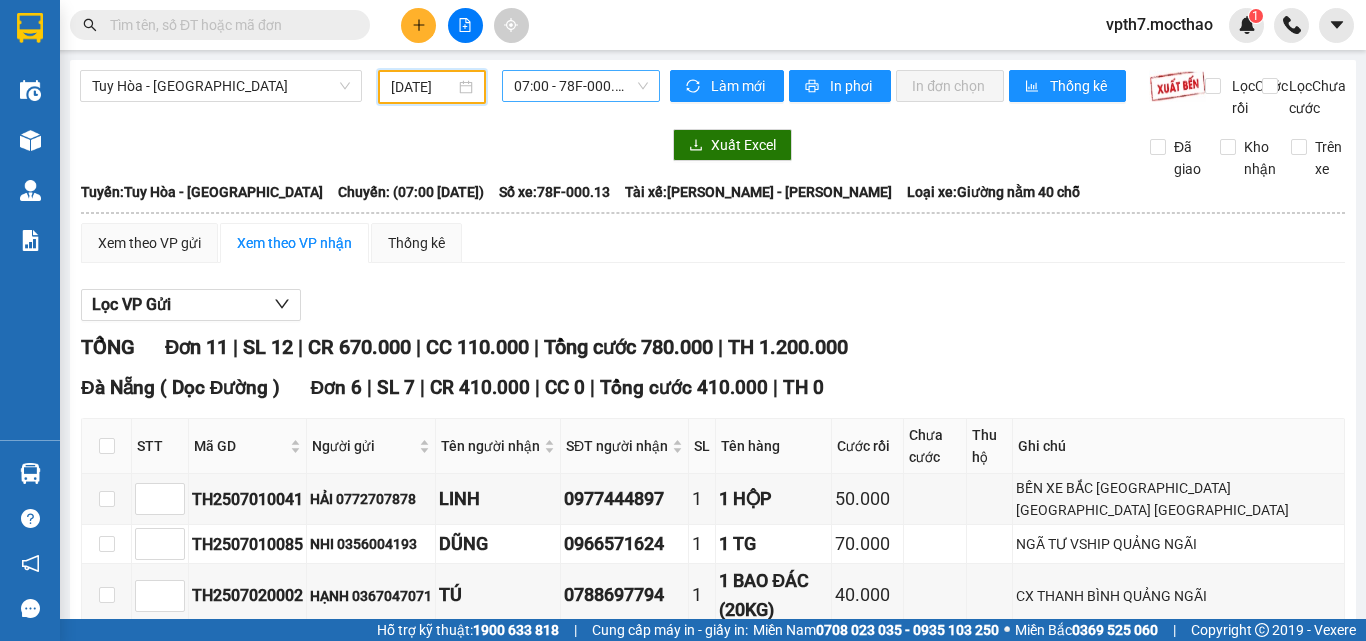 click on "07:00     - 78F-000.13" at bounding box center [581, 86] 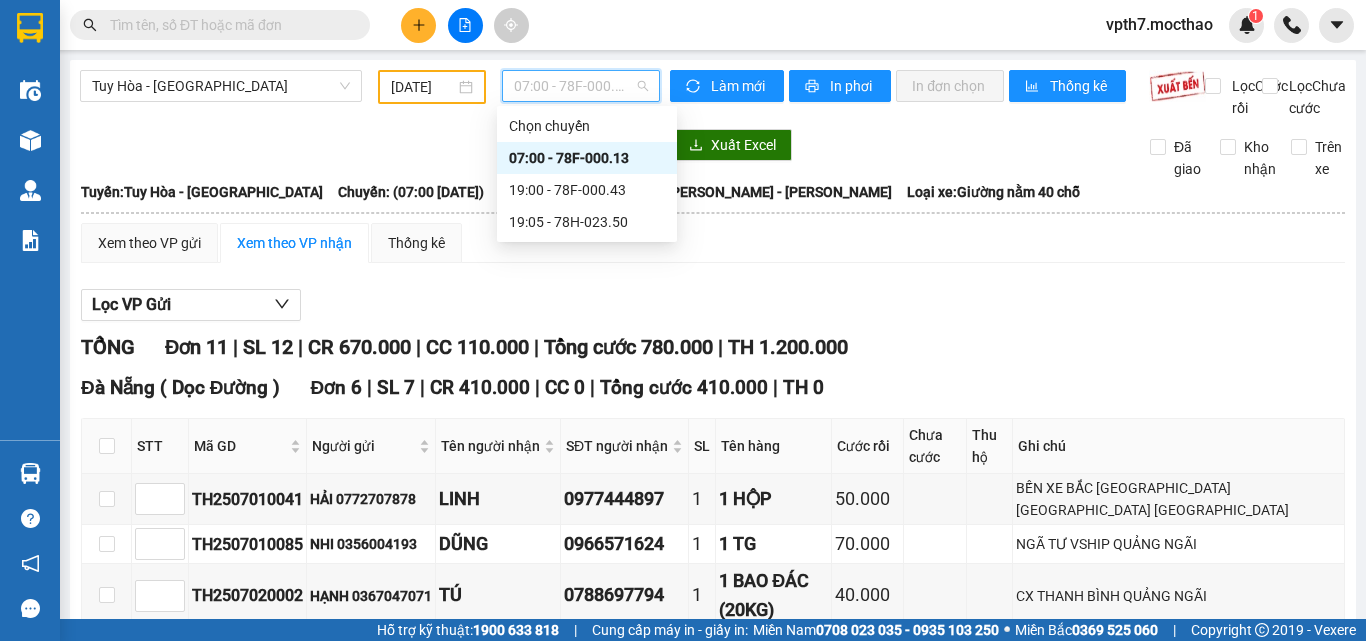 scroll, scrollTop: 0, scrollLeft: 0, axis: both 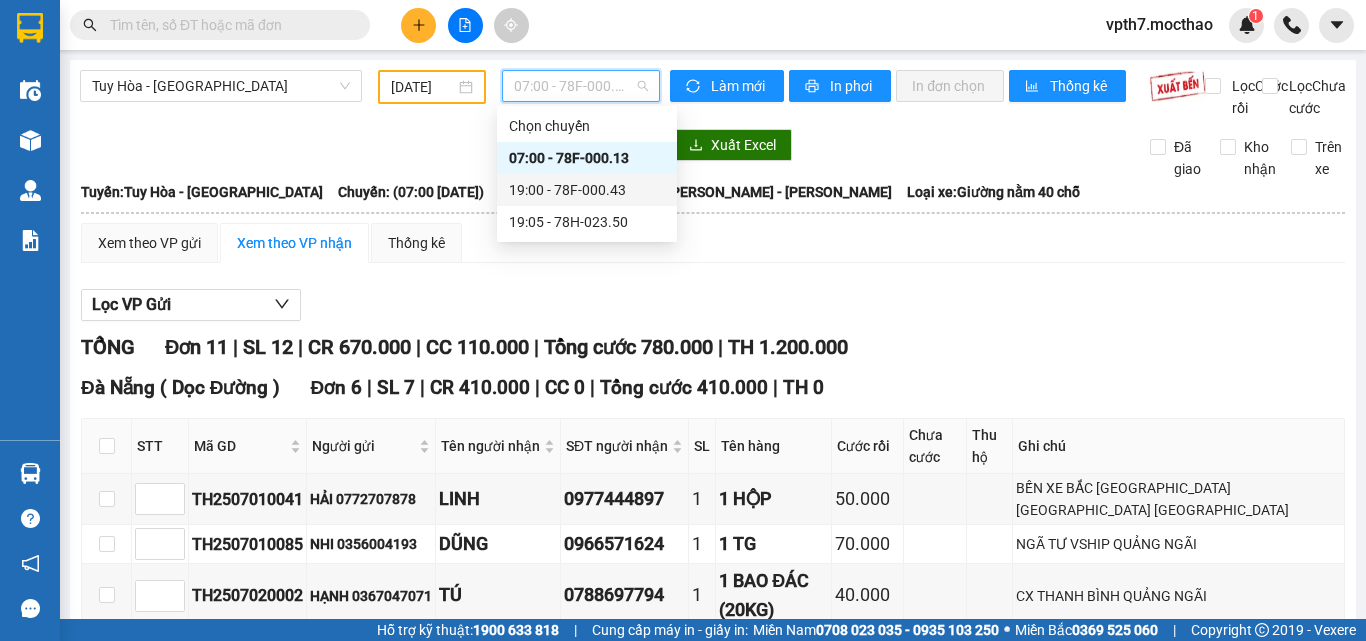 click on "19:00     - 78F-000.43" at bounding box center [587, 190] 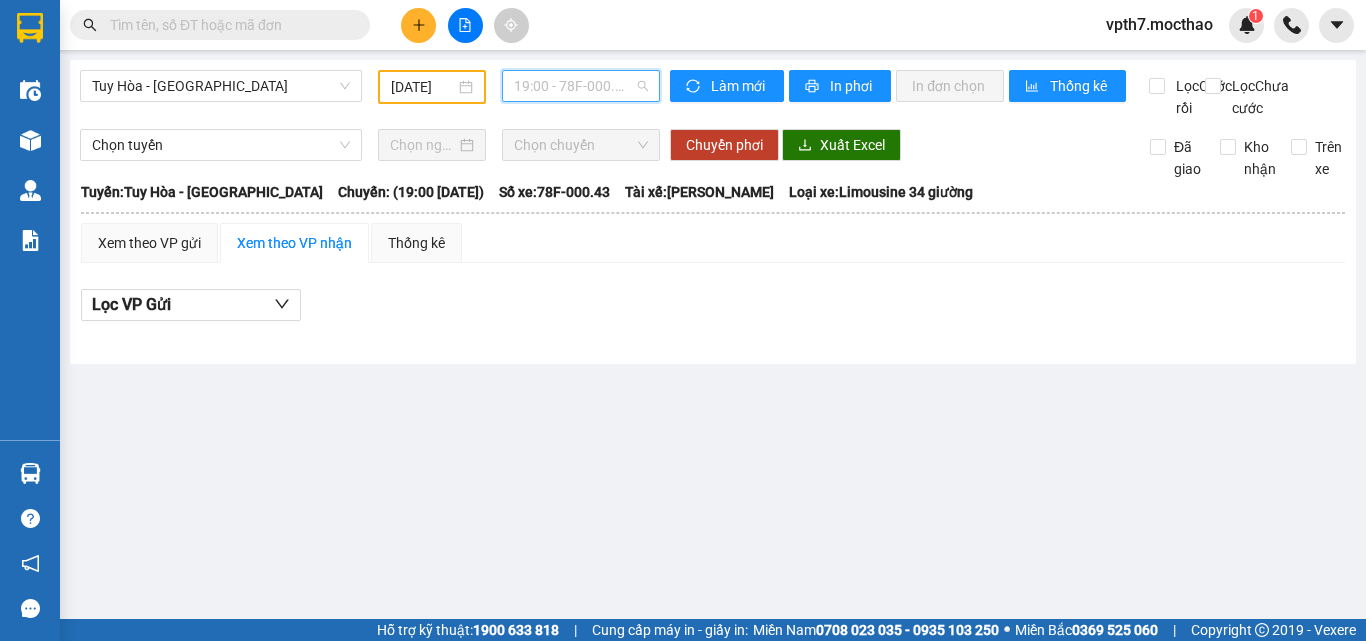 click on "19:00     - 78F-000.43" at bounding box center (581, 86) 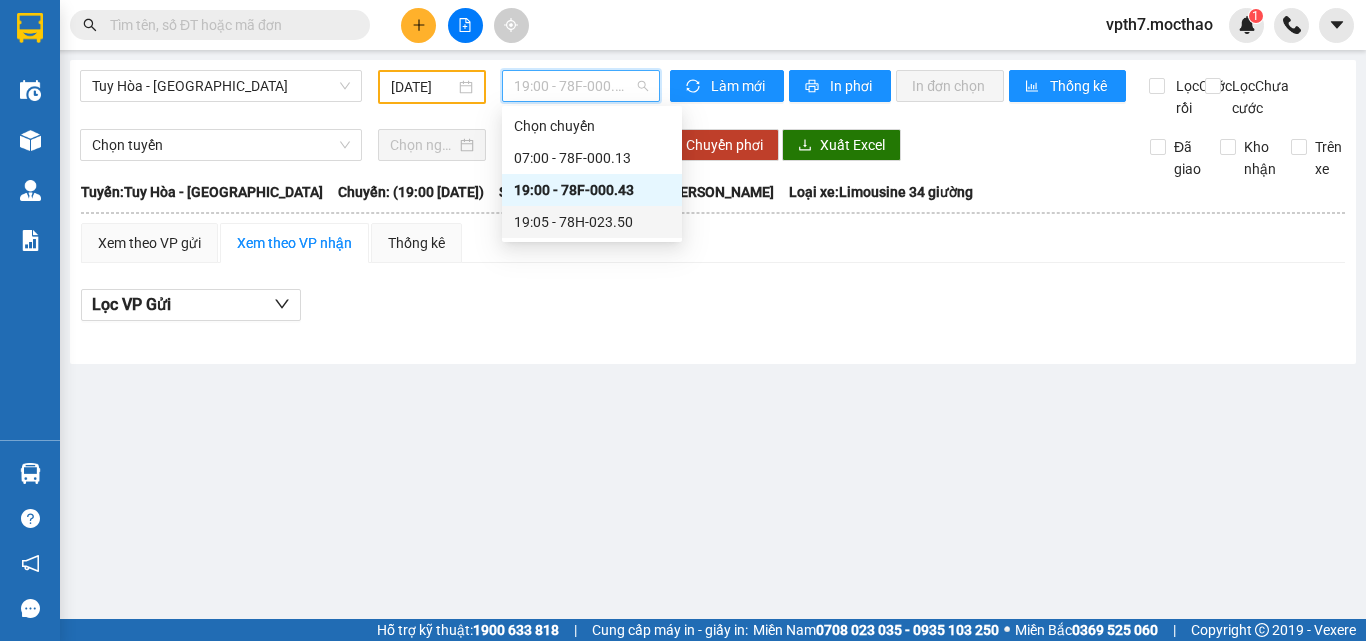 click on "19:05     - 78H-023.50" at bounding box center (592, 222) 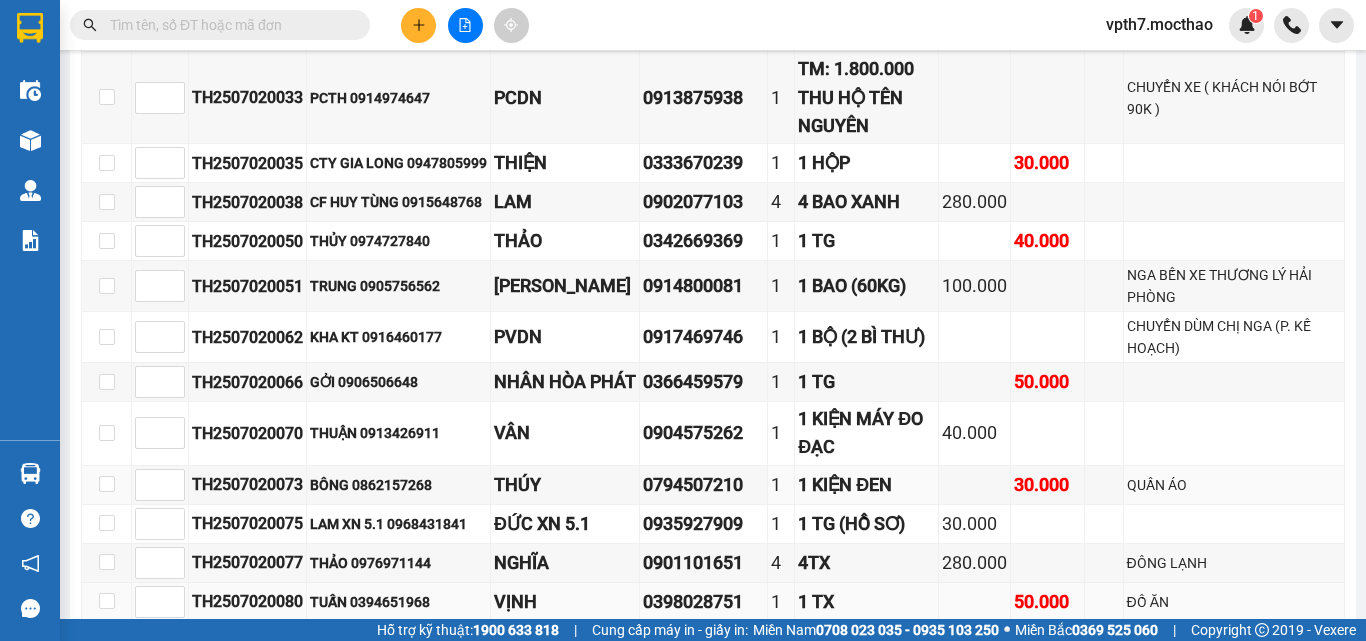 scroll, scrollTop: 700, scrollLeft: 0, axis: vertical 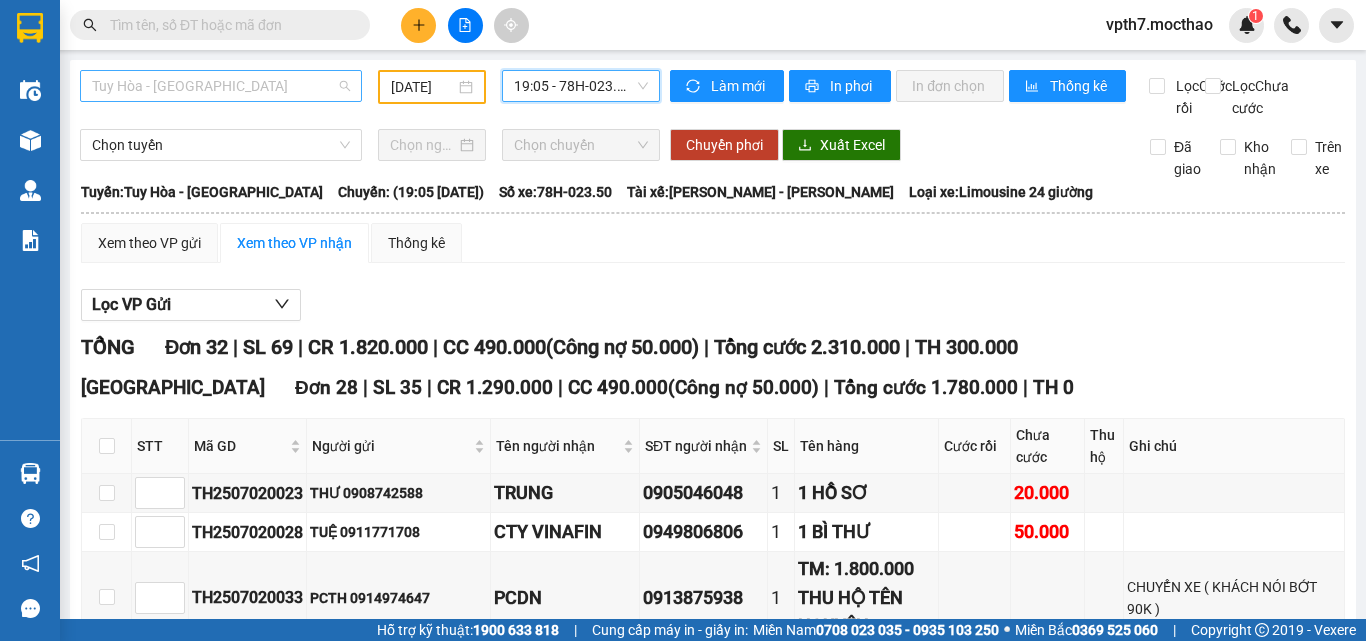 click on "Tuy Hòa - [GEOGRAPHIC_DATA]" at bounding box center [221, 86] 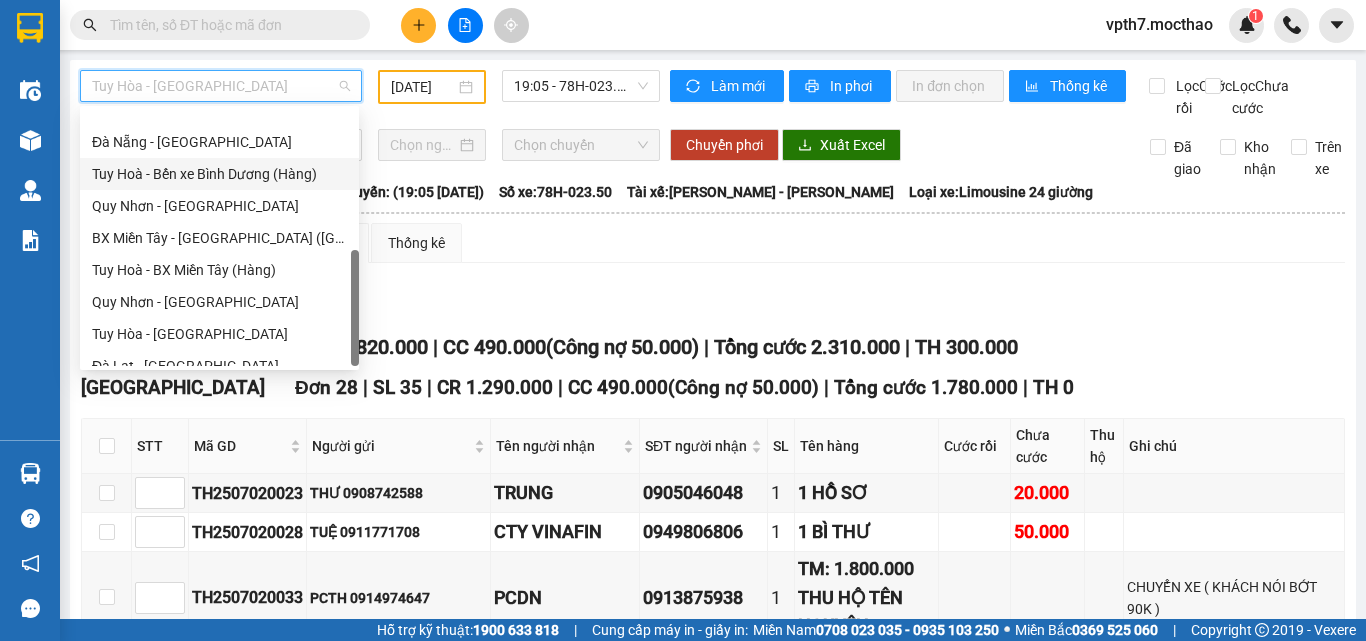 scroll, scrollTop: 448, scrollLeft: 0, axis: vertical 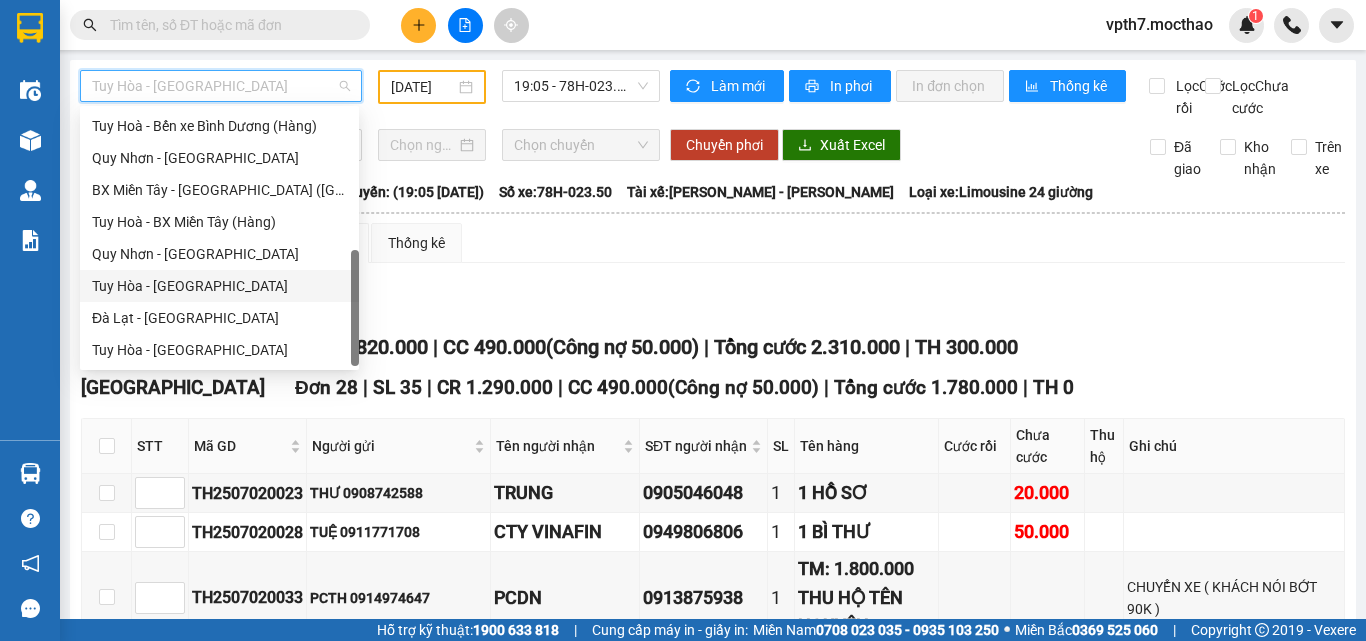 click on "Tuy Hòa - [GEOGRAPHIC_DATA]" at bounding box center (219, 286) 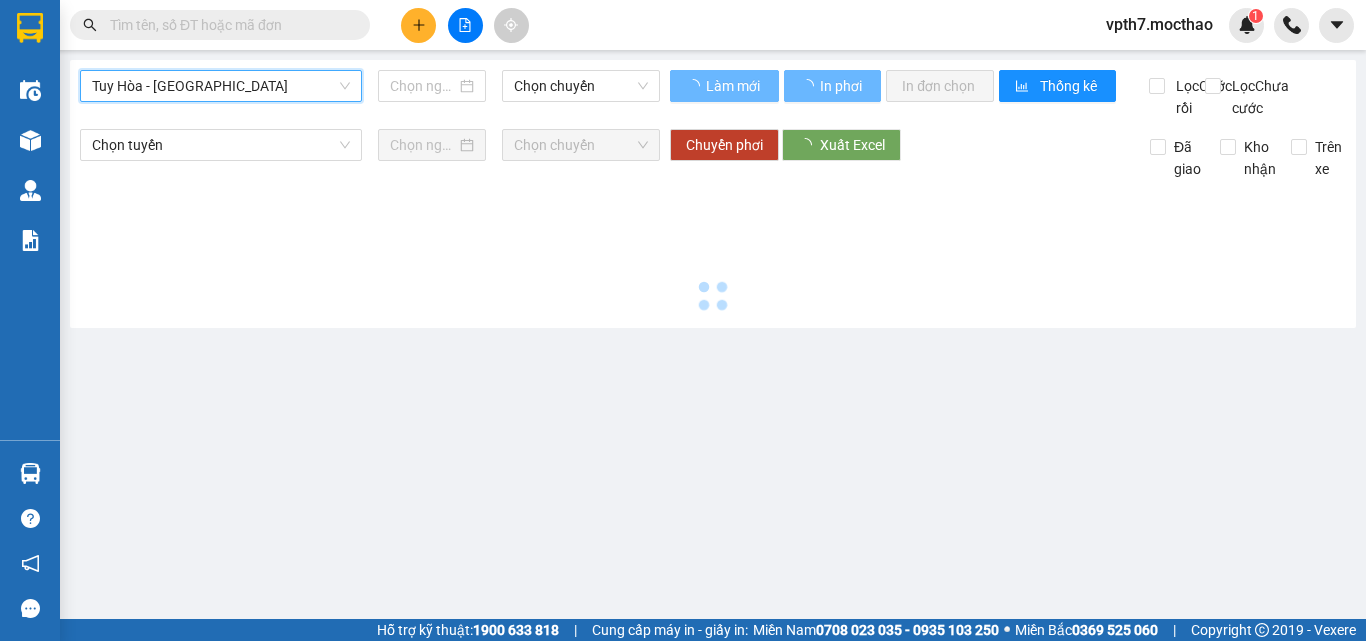 type on "[DATE]" 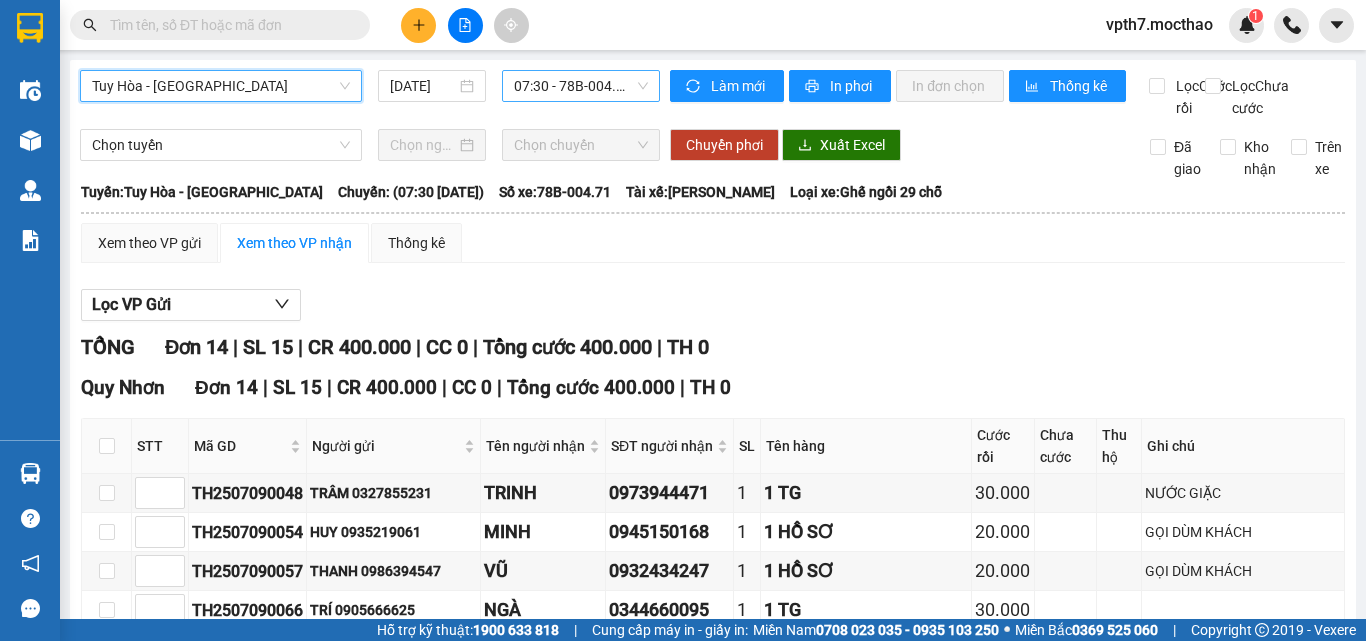 click on "07:30     - 78B-004.71" at bounding box center (581, 86) 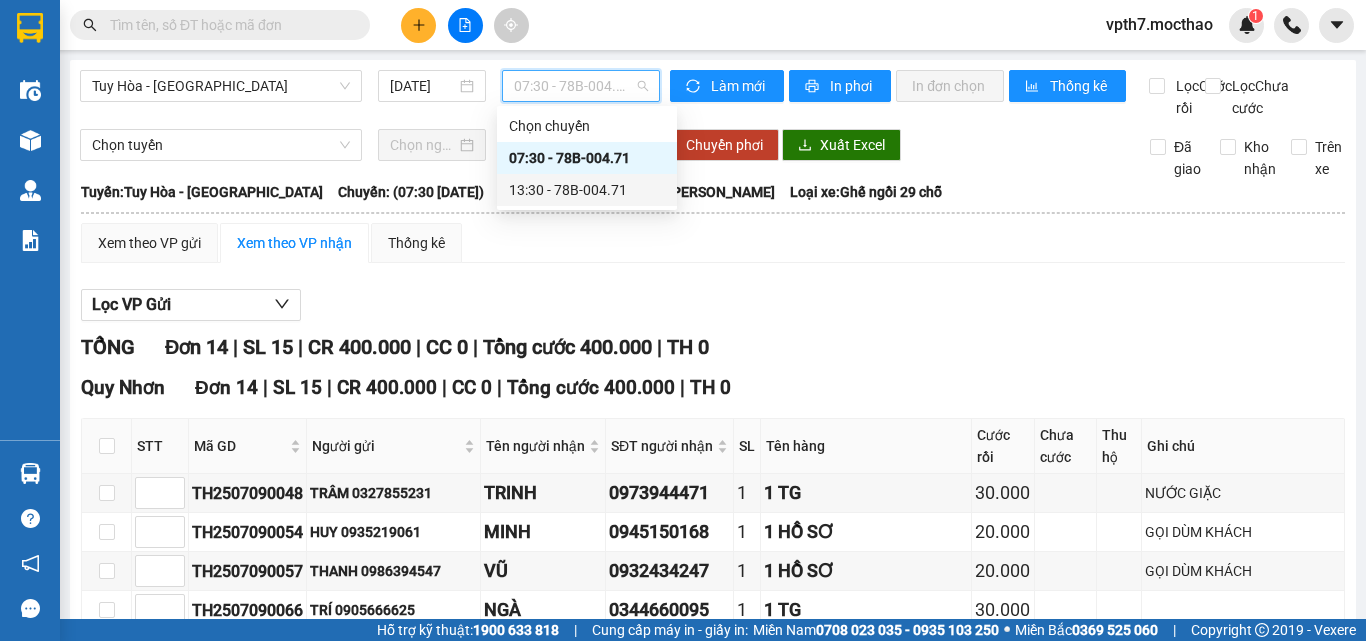 click on "13:30     - 78B-004.71" at bounding box center (587, 190) 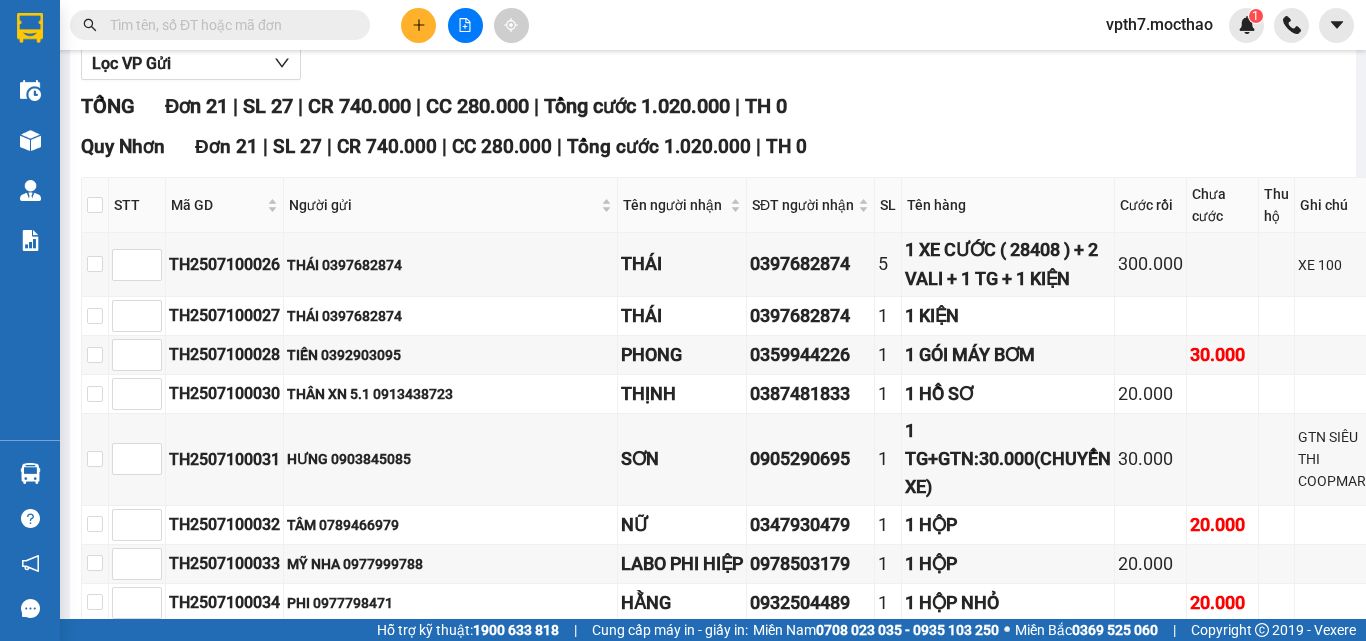 scroll, scrollTop: 0, scrollLeft: 0, axis: both 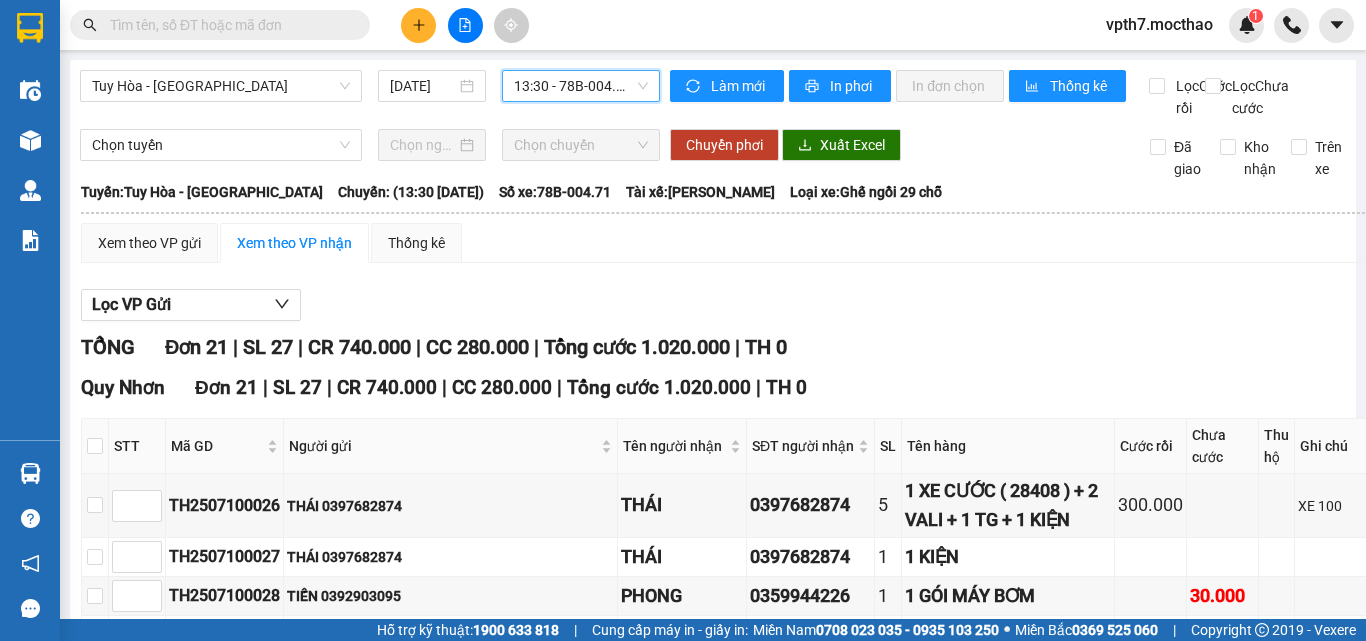 click on "13:30     - 78B-004.71" at bounding box center (581, 86) 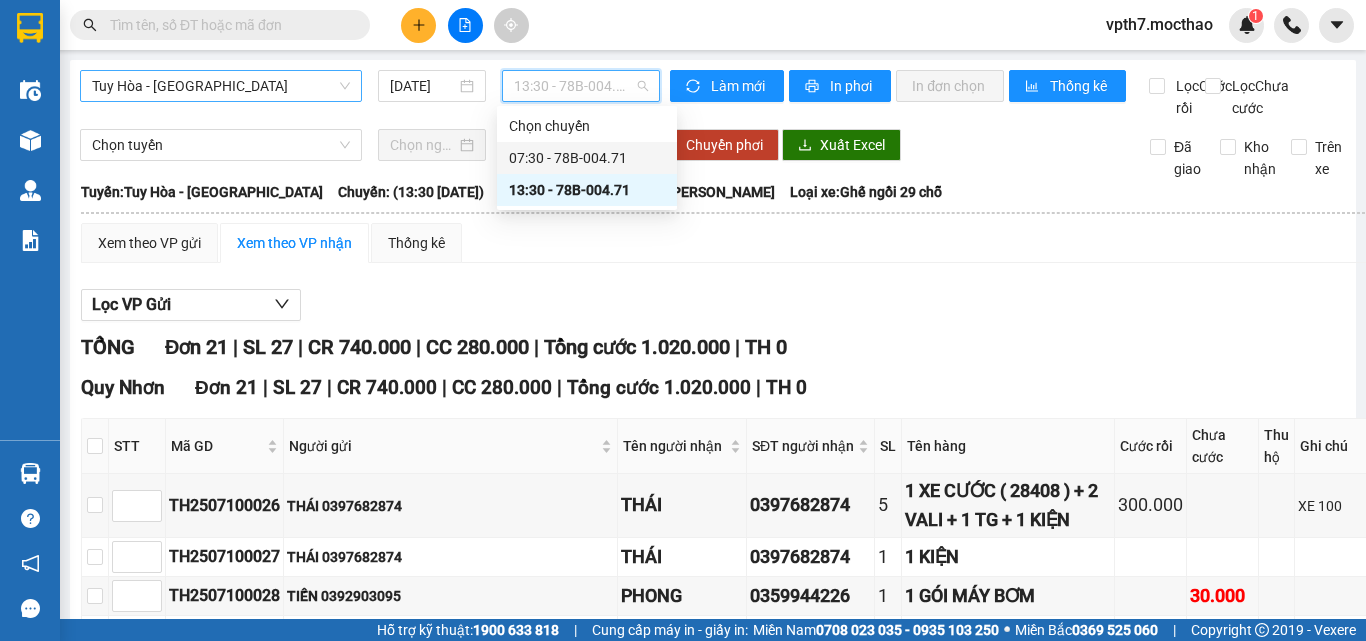 click on "Tuy Hòa - [GEOGRAPHIC_DATA]" at bounding box center (221, 86) 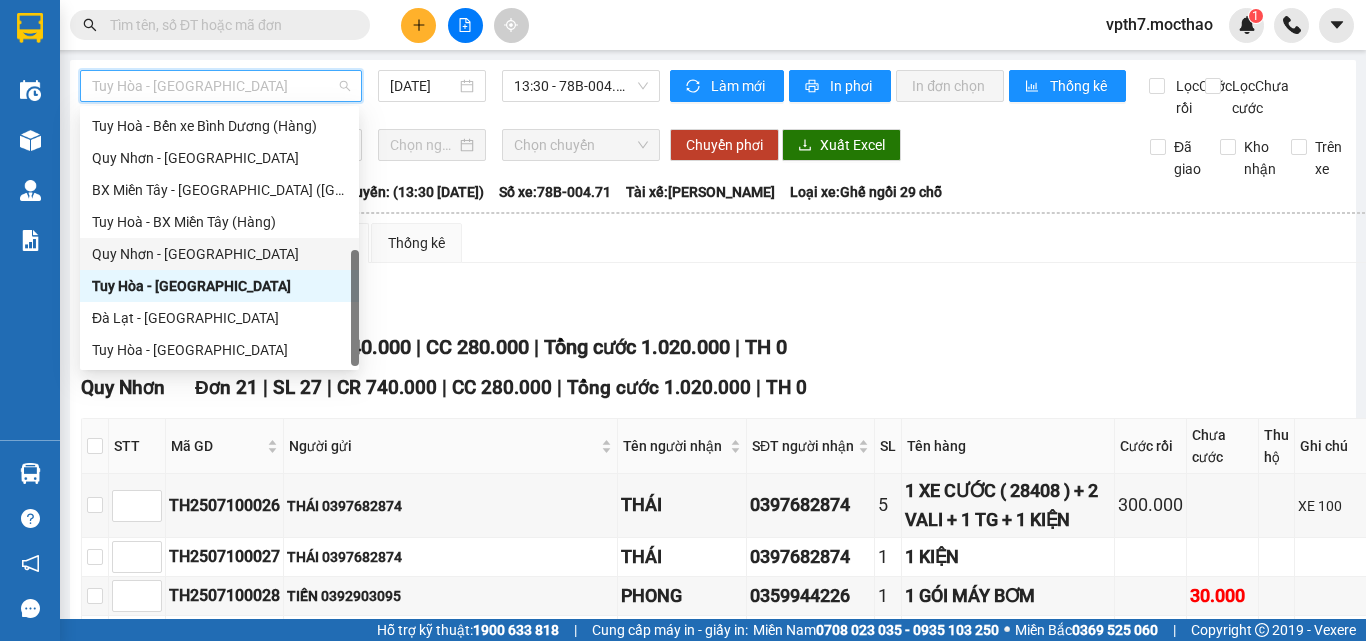 click on "Quy Nhơn - [GEOGRAPHIC_DATA]" at bounding box center (219, 254) 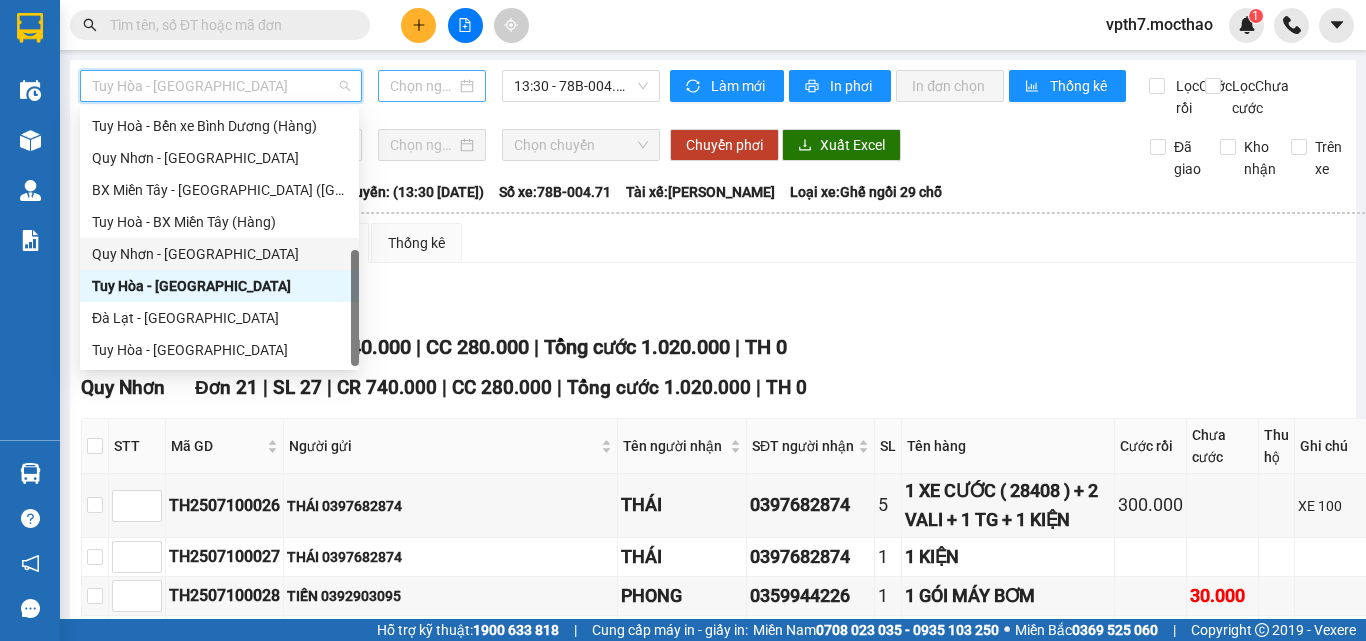 type on "[DATE]" 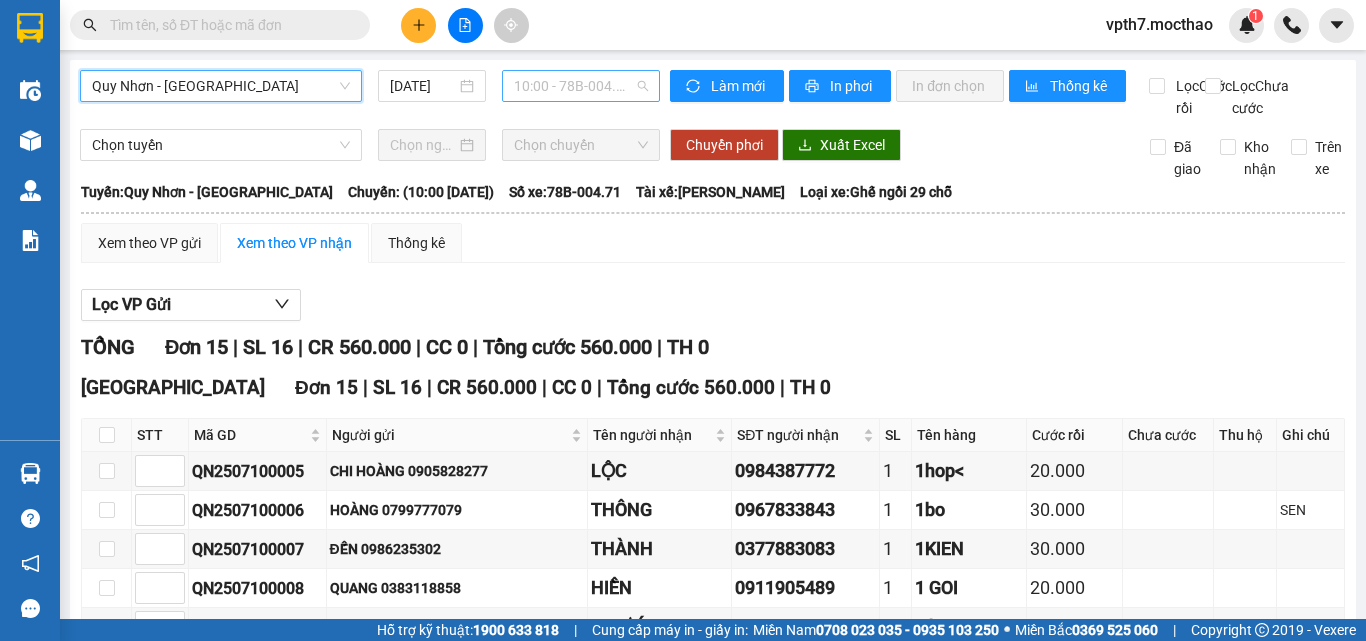 click on "10:00     - 78B-004.71" at bounding box center [581, 86] 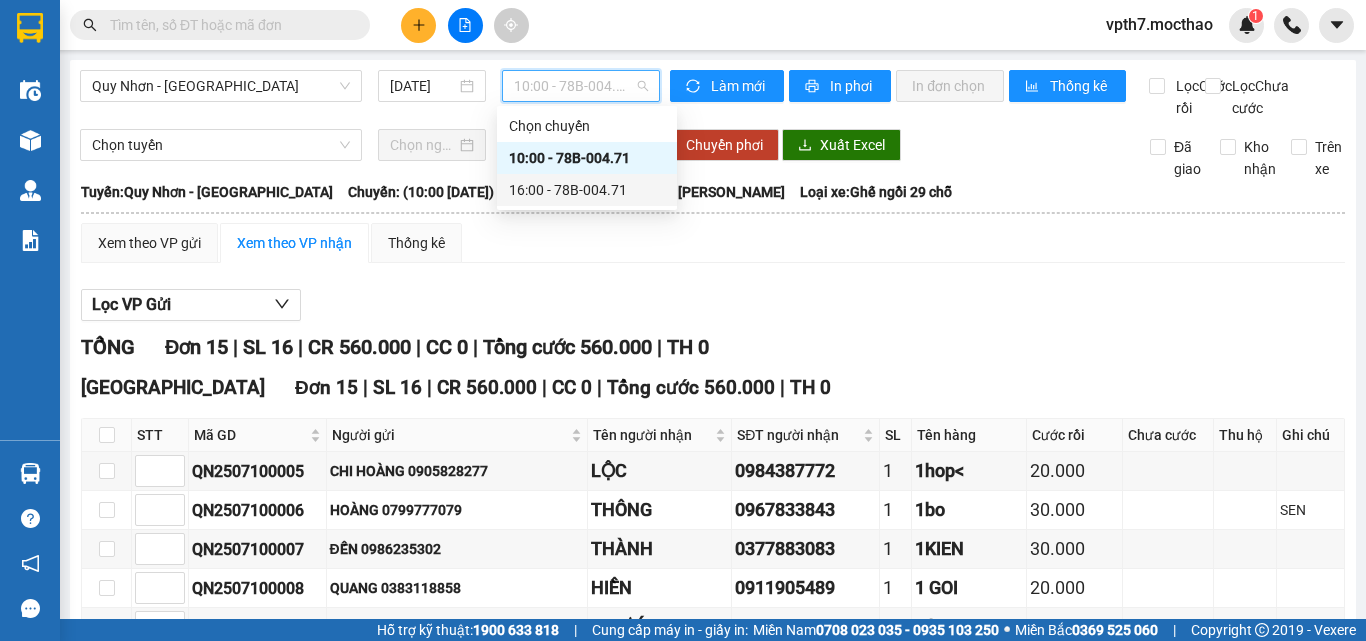 click on "16:00     - 78B-004.71" at bounding box center [587, 190] 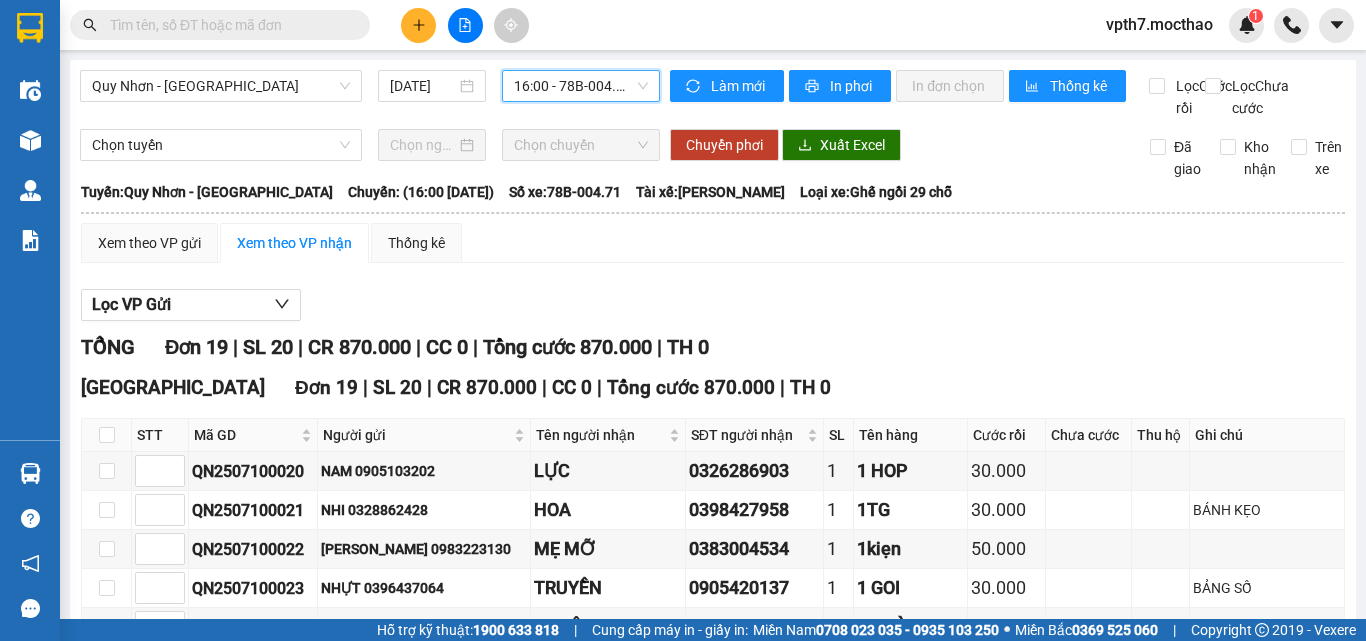 click on "Quy Nhơn - [GEOGRAPHIC_DATA] [DATE] 16:00 16:00     - 78B-004.71" at bounding box center (370, 94) 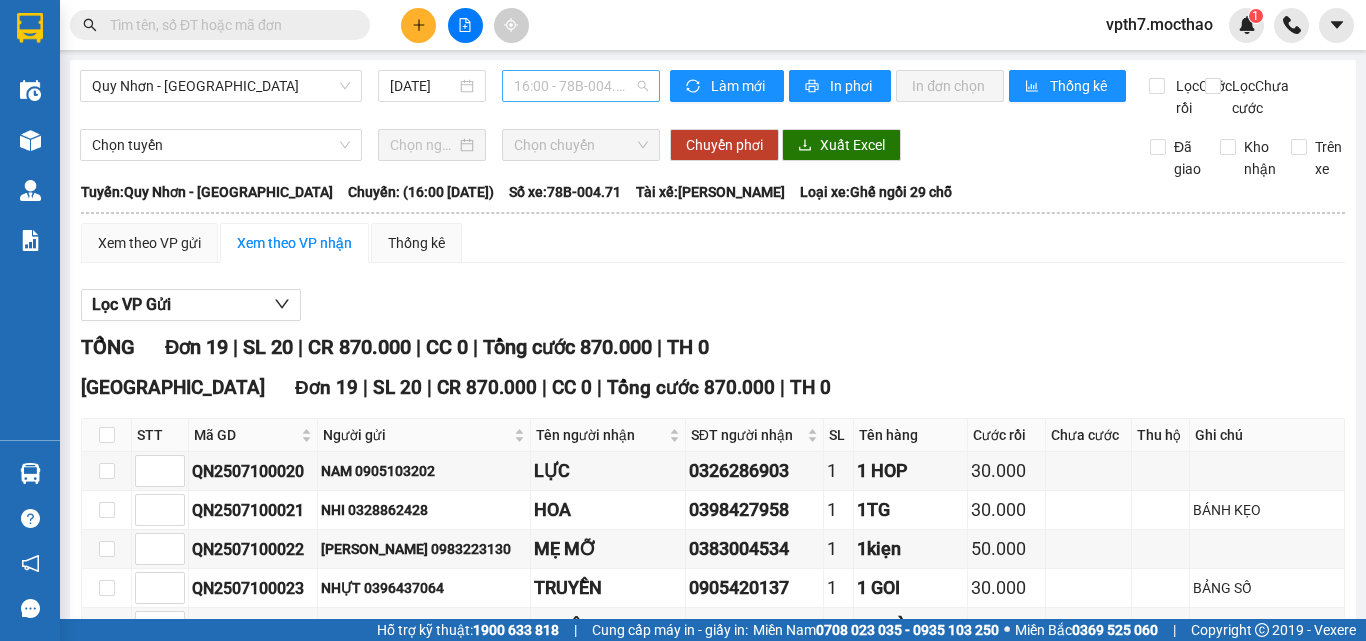 click on "16:00     - 78B-004.71" at bounding box center (581, 86) 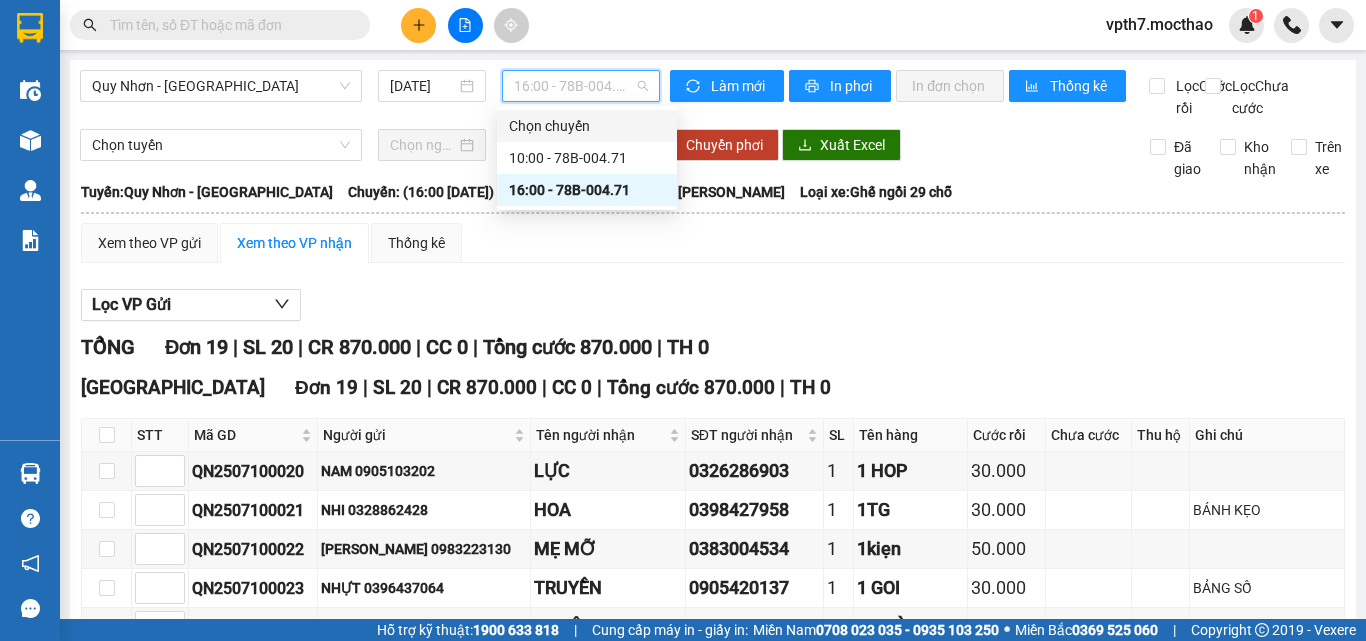 click on "Quy Nhơn - [GEOGRAPHIC_DATA] [DATE] 16:00     - 78B-004.71" at bounding box center [370, 94] 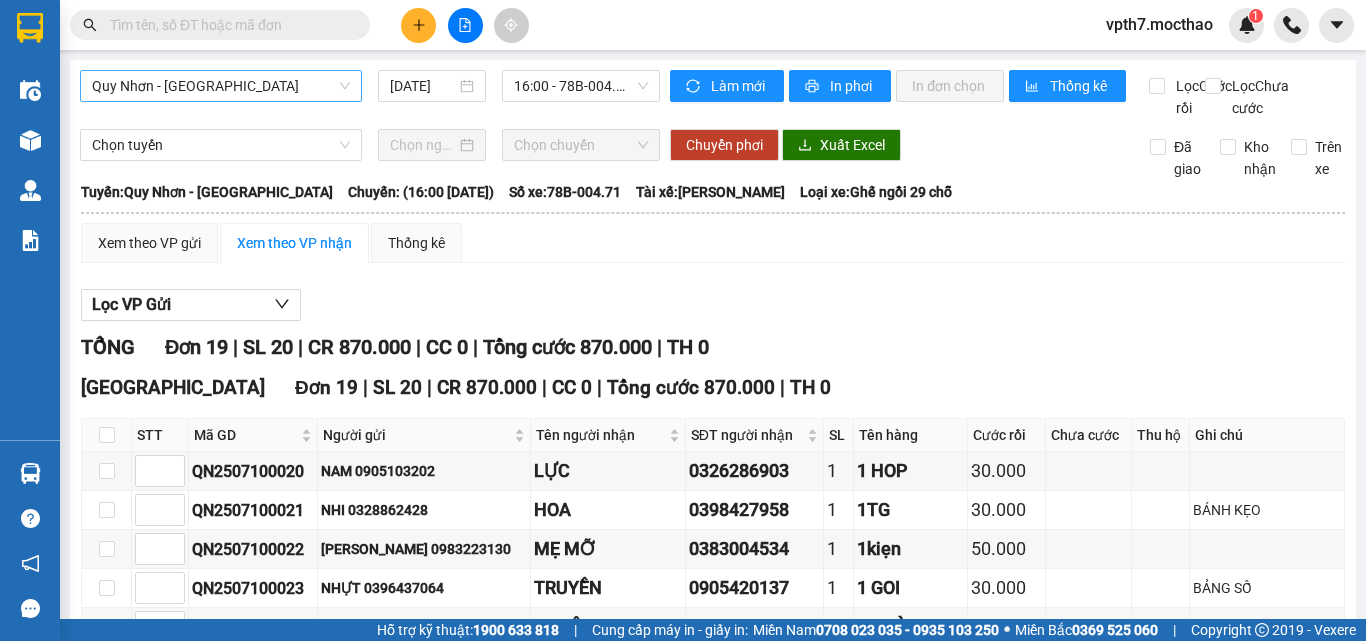 click on "Quy Nhơn - [GEOGRAPHIC_DATA]" at bounding box center (221, 86) 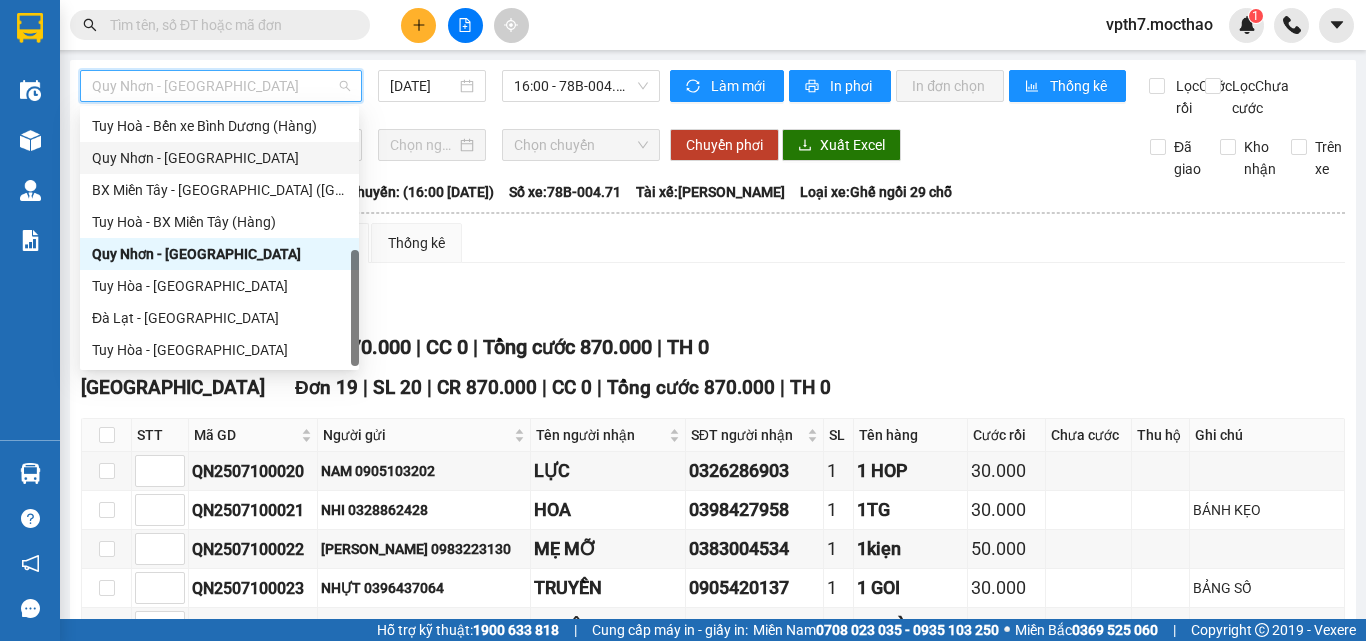 click on "Quy Nhơn - [GEOGRAPHIC_DATA] [DATE] 16:00     - 78B-004.71" at bounding box center [370, 94] 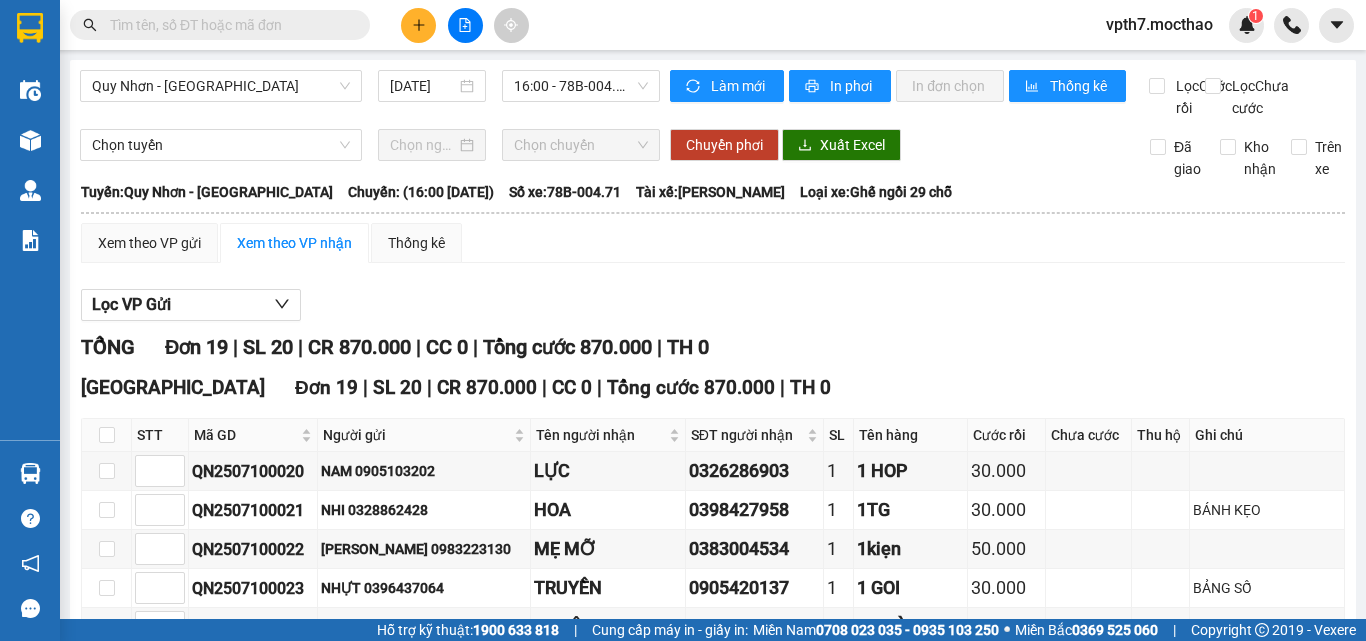 click on "Quy Nhơn - [GEOGRAPHIC_DATA] [DATE] 16:00     - 78B-004.71" at bounding box center [370, 94] 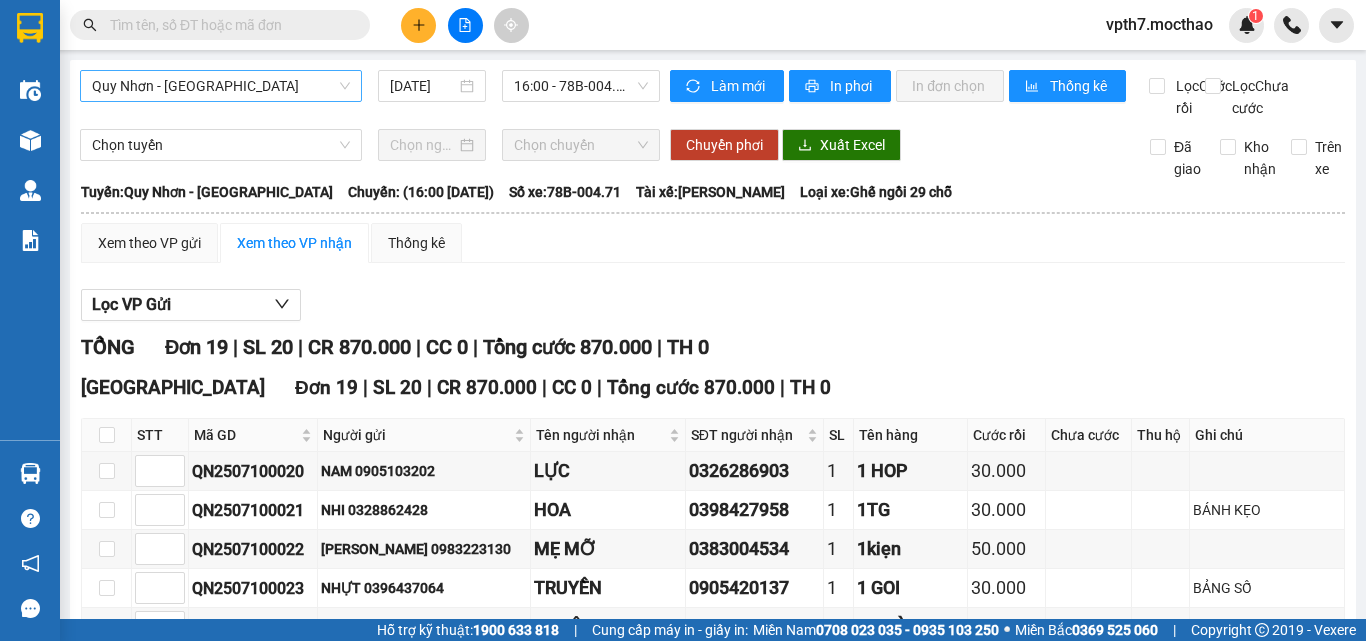 click on "Quy Nhơn - [GEOGRAPHIC_DATA]" at bounding box center (221, 86) 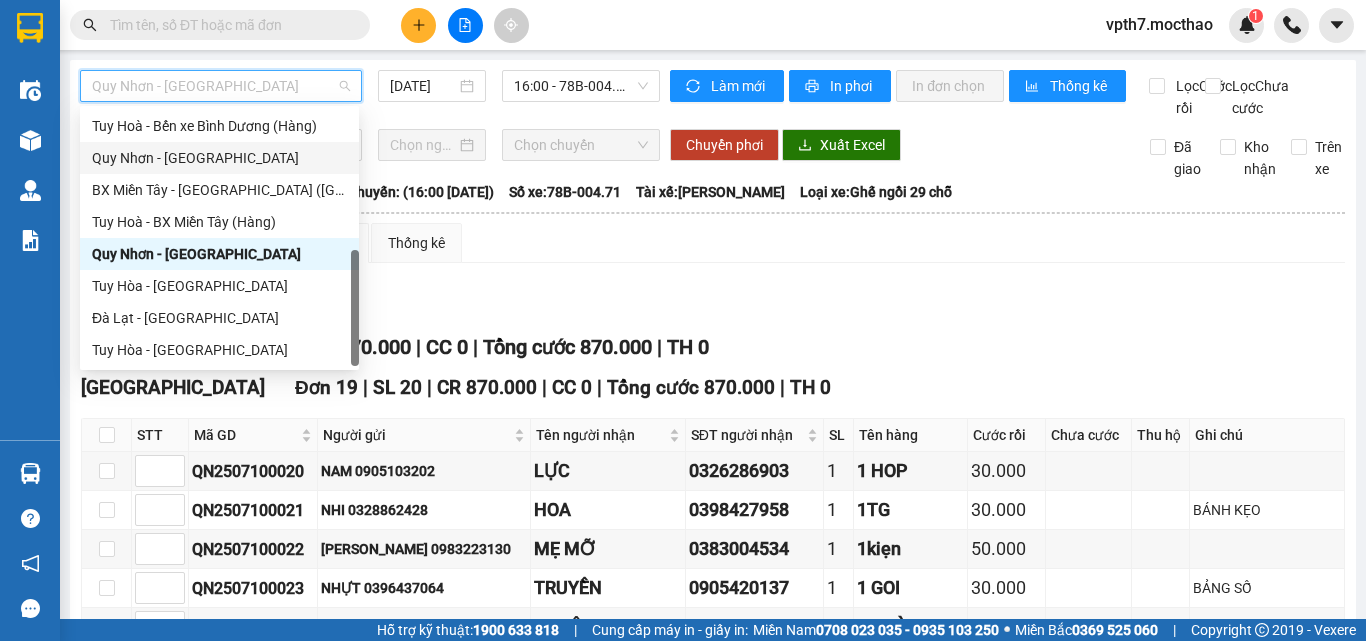 click on "Quy Nhơn - [GEOGRAPHIC_DATA]" at bounding box center [219, 158] 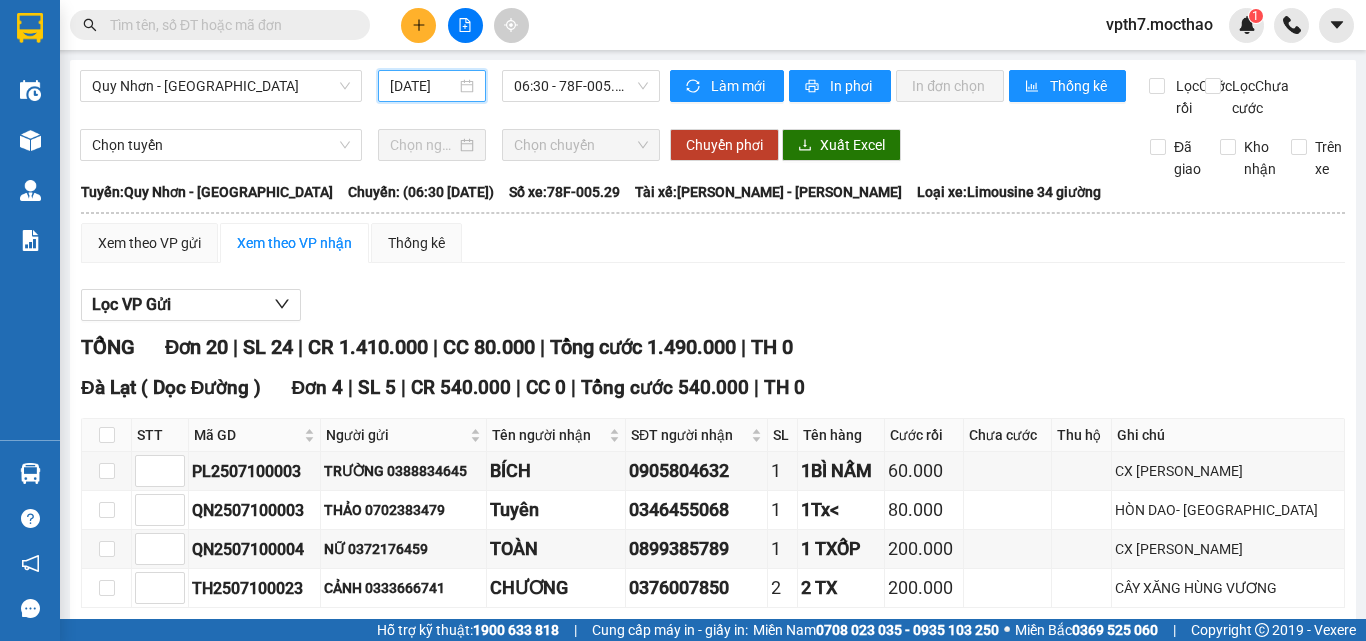 click on "[DATE]" at bounding box center (423, 86) 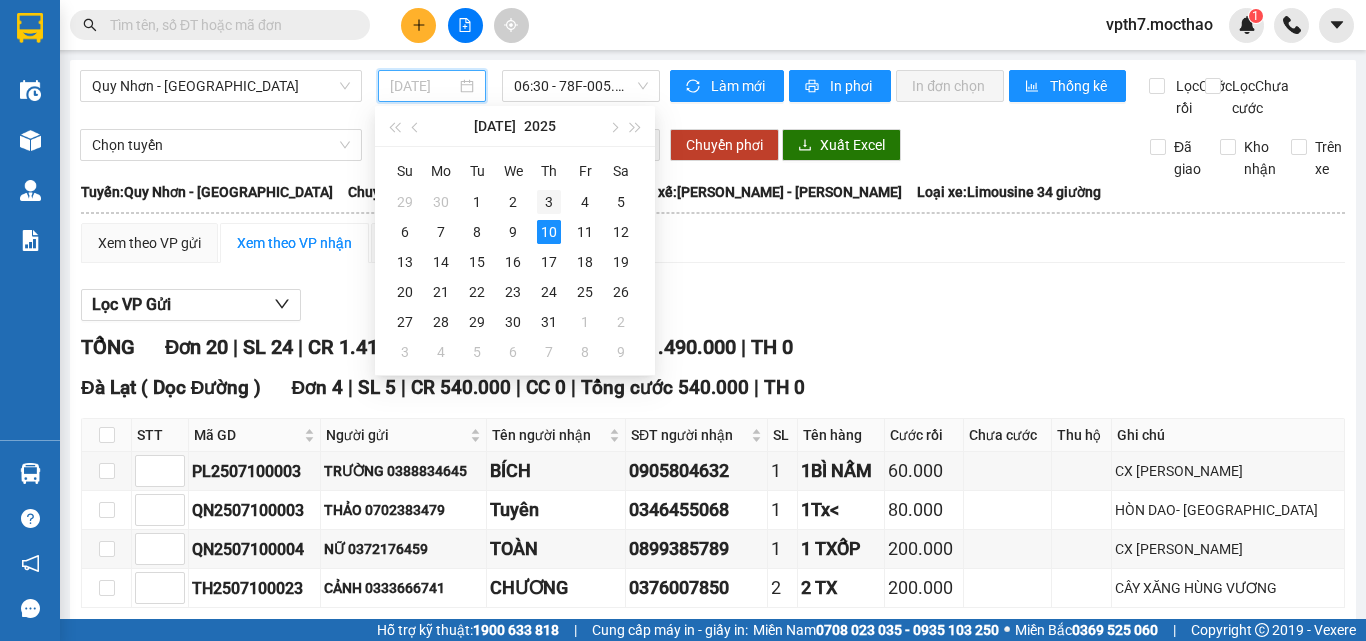 click on "3" at bounding box center (549, 202) 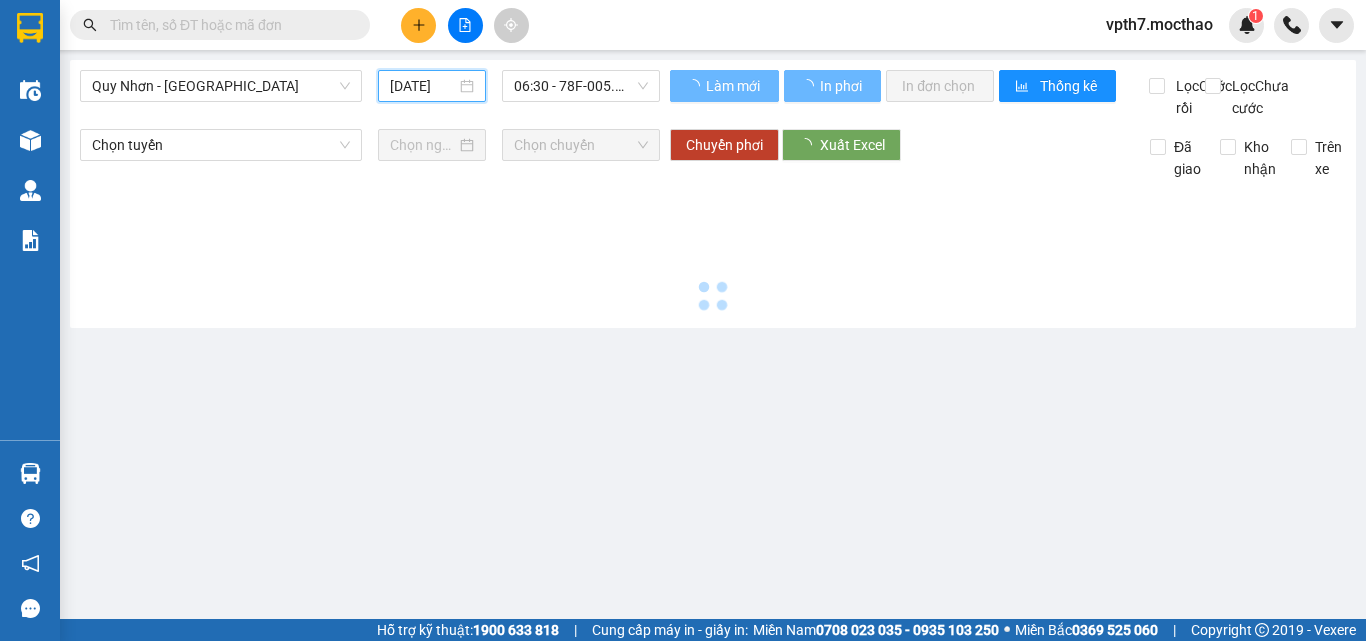 type on "[DATE]" 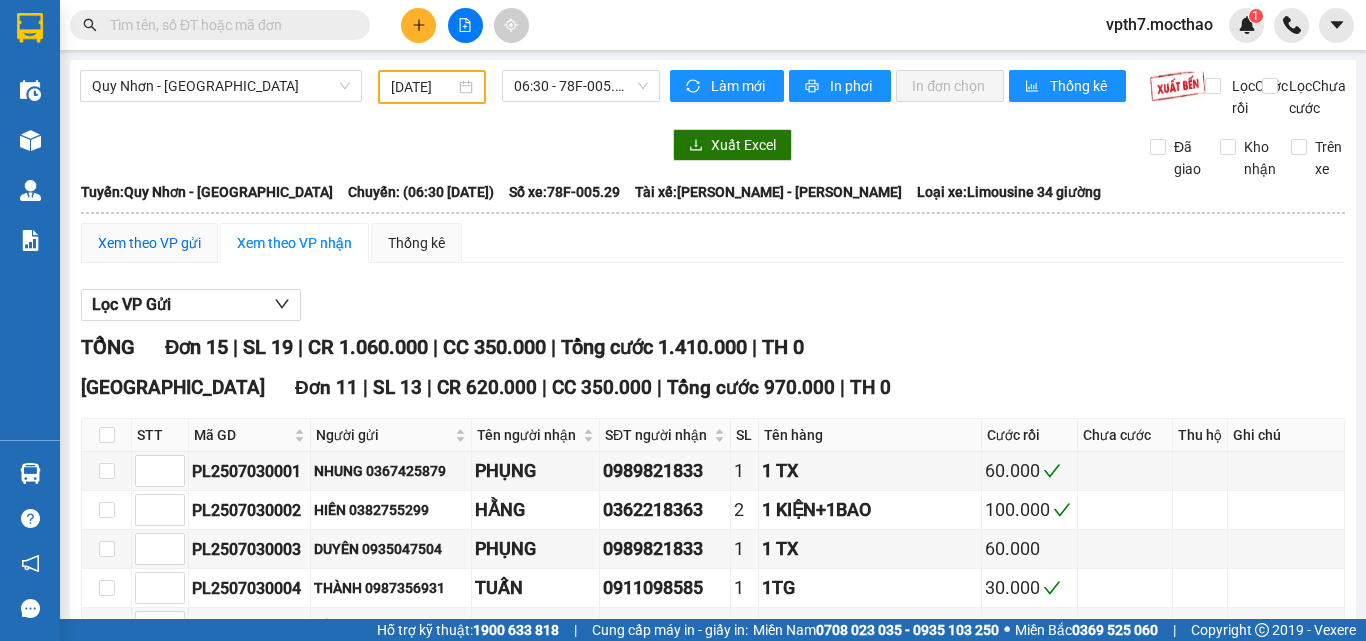click on "Xem theo VP gửi" at bounding box center [149, 243] 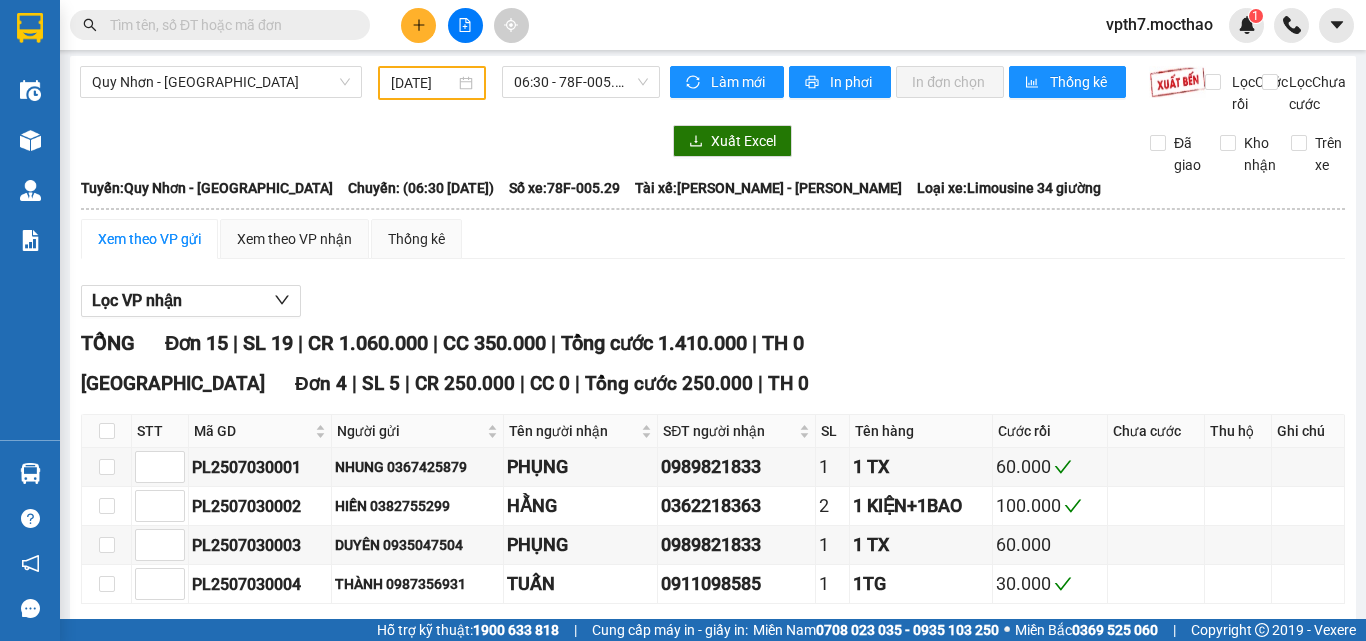 scroll, scrollTop: 0, scrollLeft: 0, axis: both 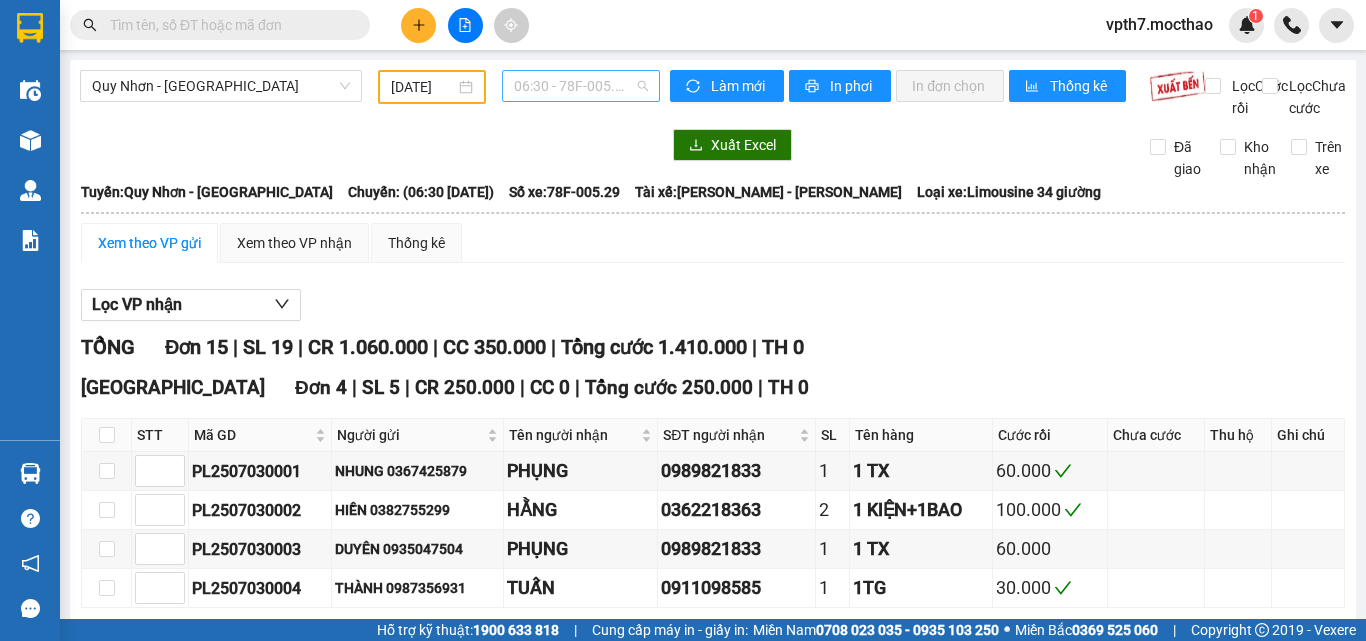 drag, startPoint x: 522, startPoint y: 97, endPoint x: 578, endPoint y: 151, distance: 77.7946 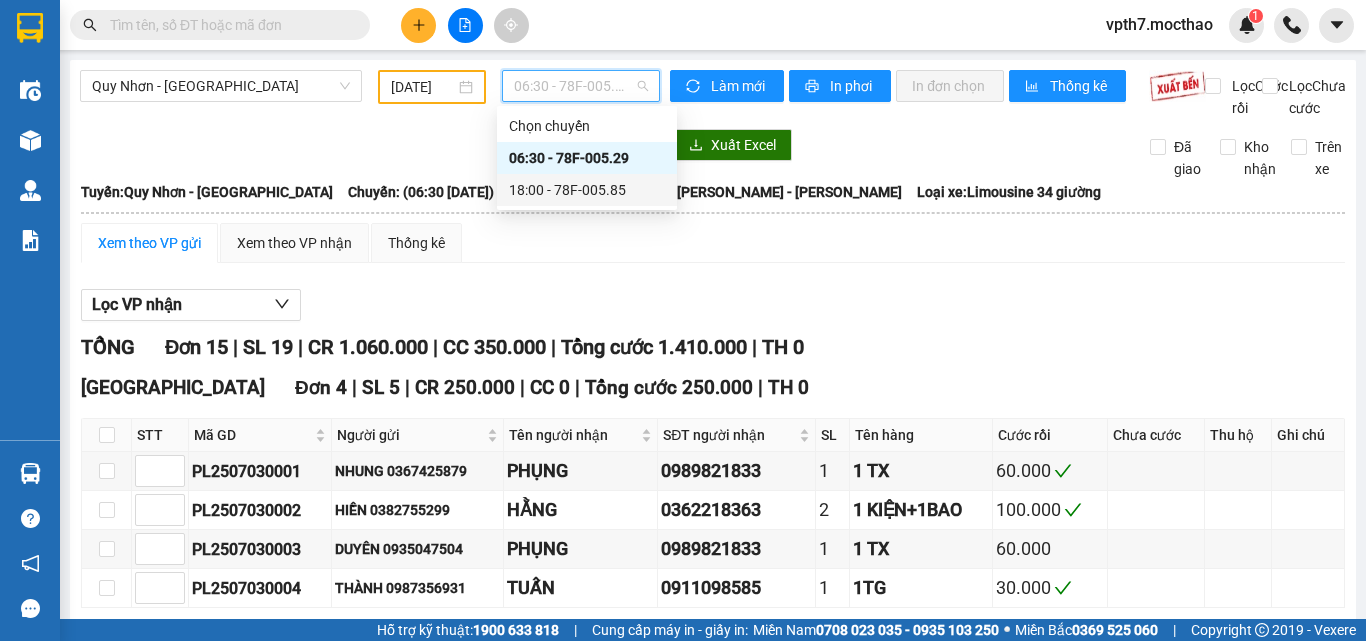 click on "18:00     - 78F-005.85" at bounding box center (587, 190) 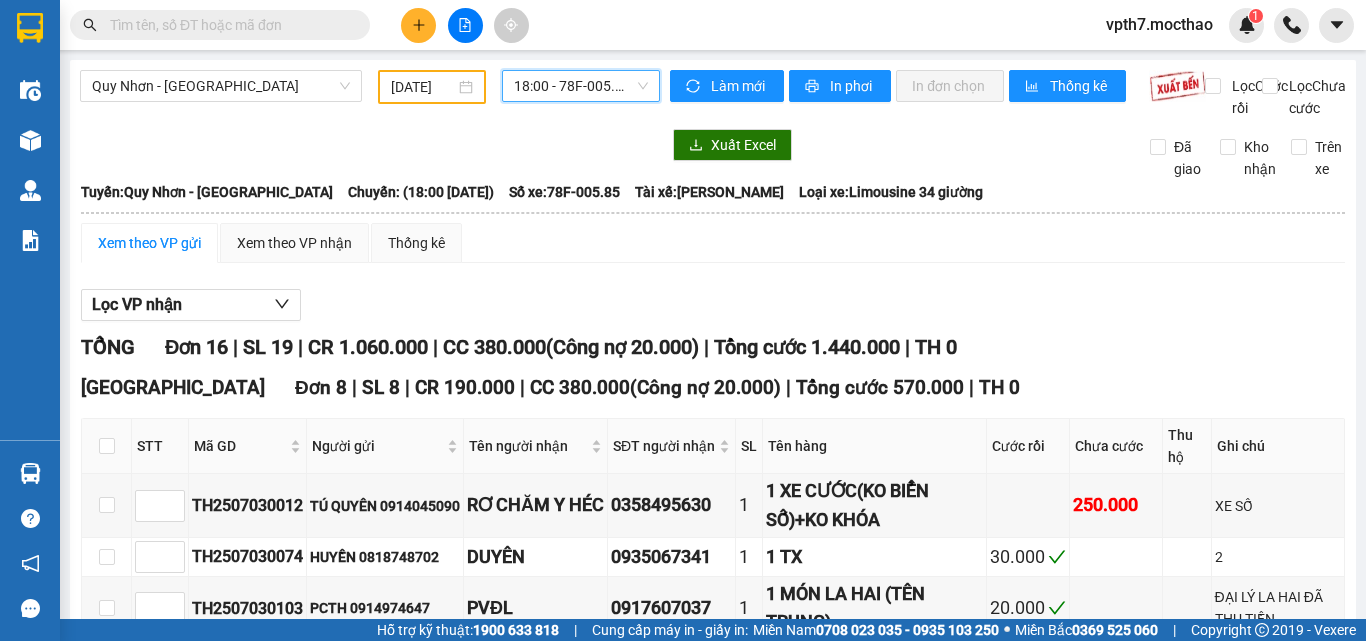 scroll, scrollTop: 200, scrollLeft: 0, axis: vertical 